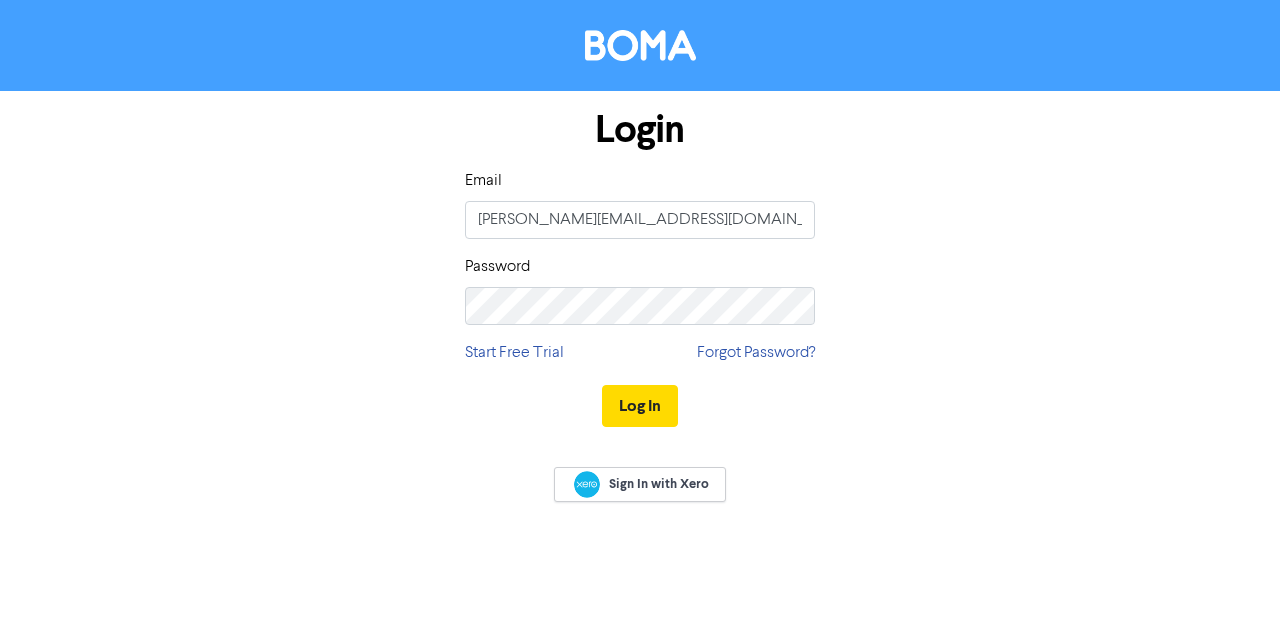 scroll, scrollTop: 0, scrollLeft: 0, axis: both 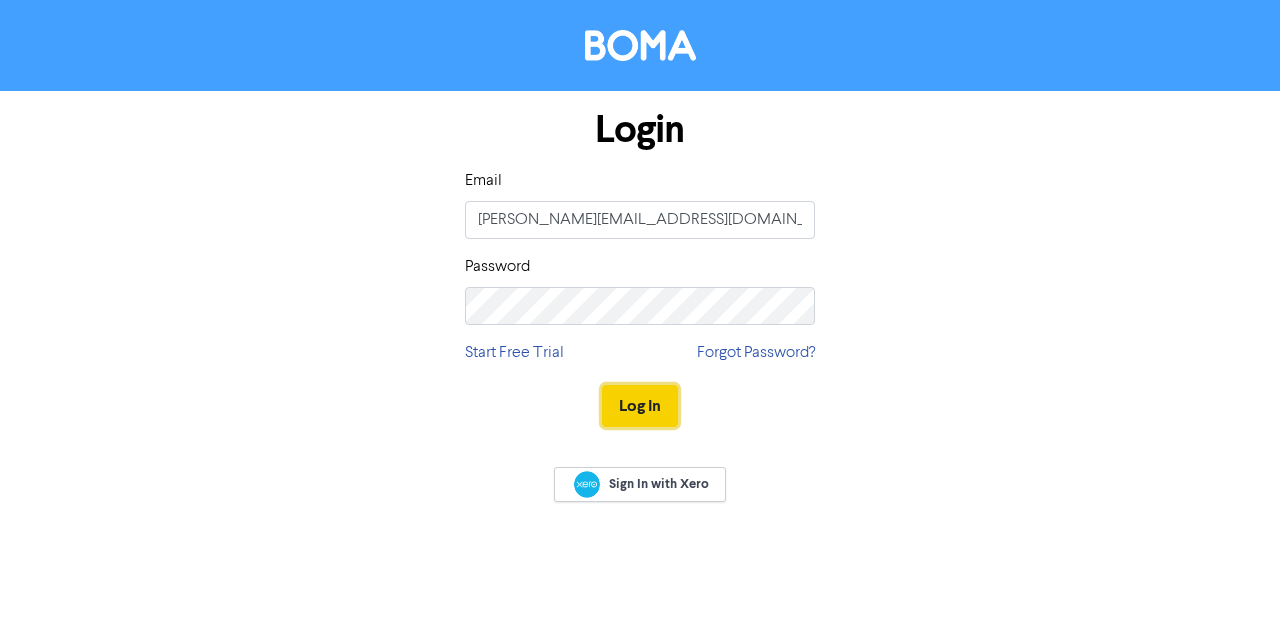 click on "Log In" at bounding box center (640, 406) 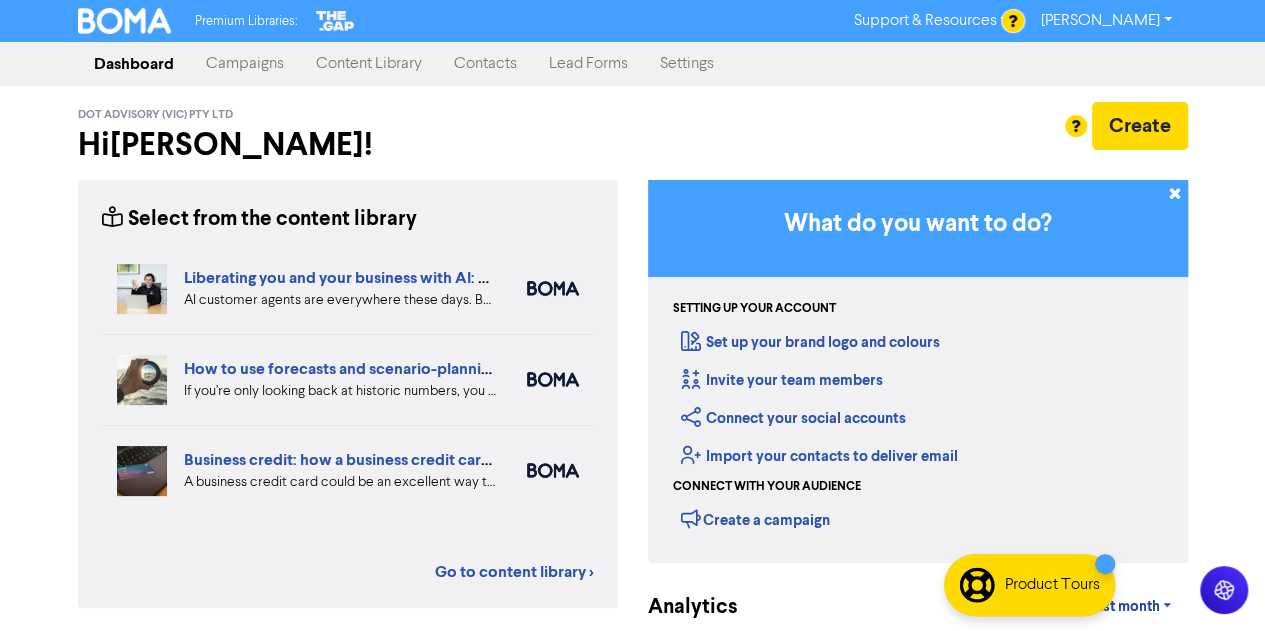 click on "Campaigns" at bounding box center (245, 64) 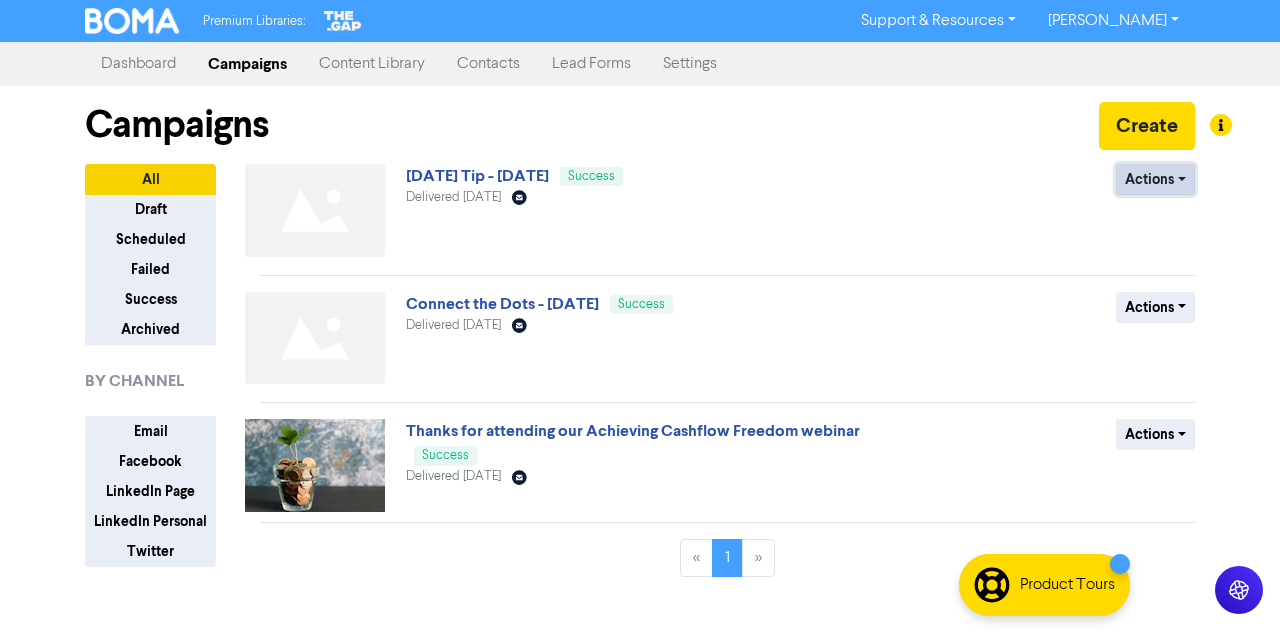 click on "Actions" at bounding box center [1155, 179] 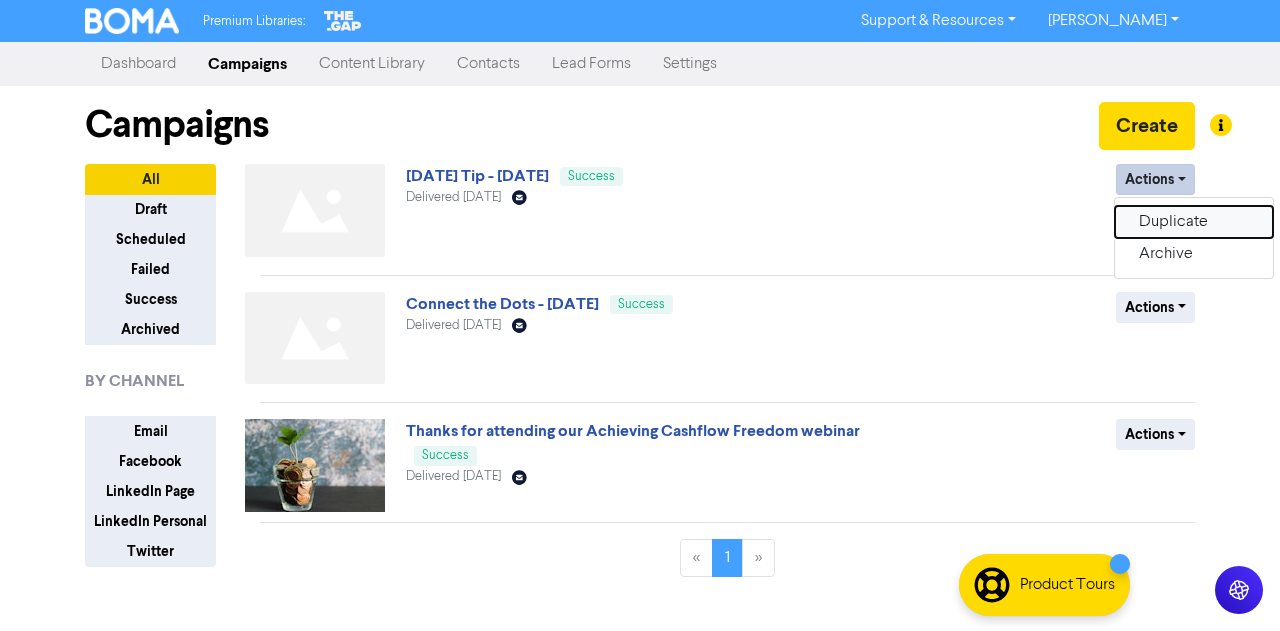 click on "Duplicate" at bounding box center [1194, 222] 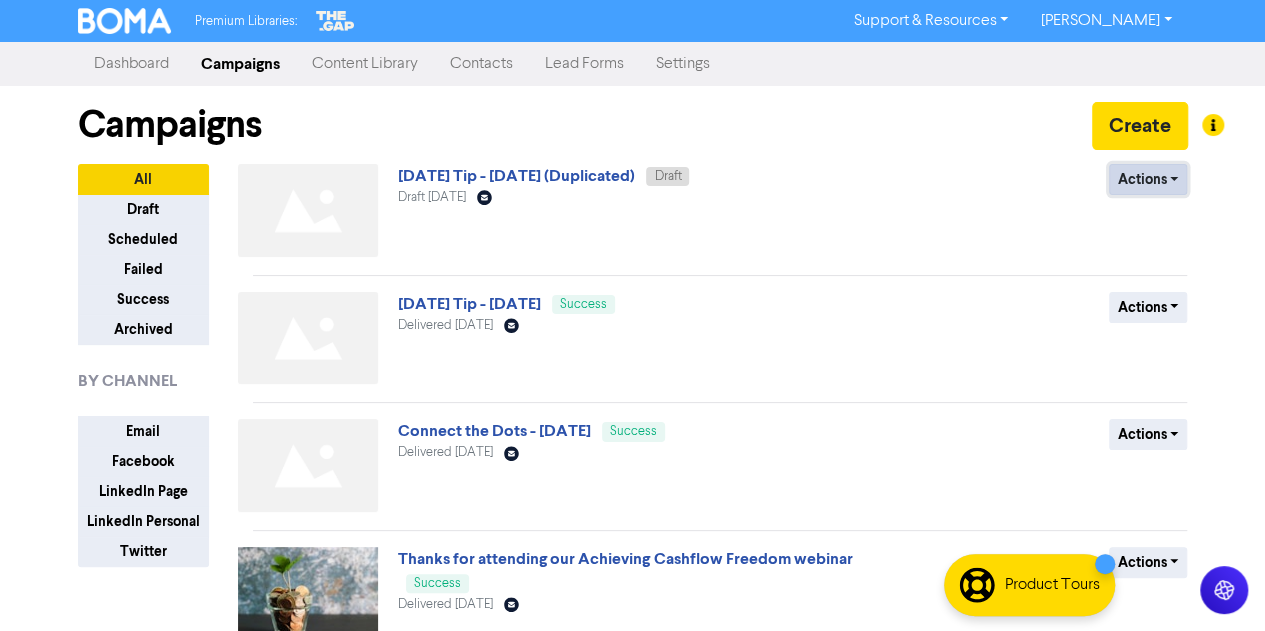 click on "Actions" at bounding box center (1148, 179) 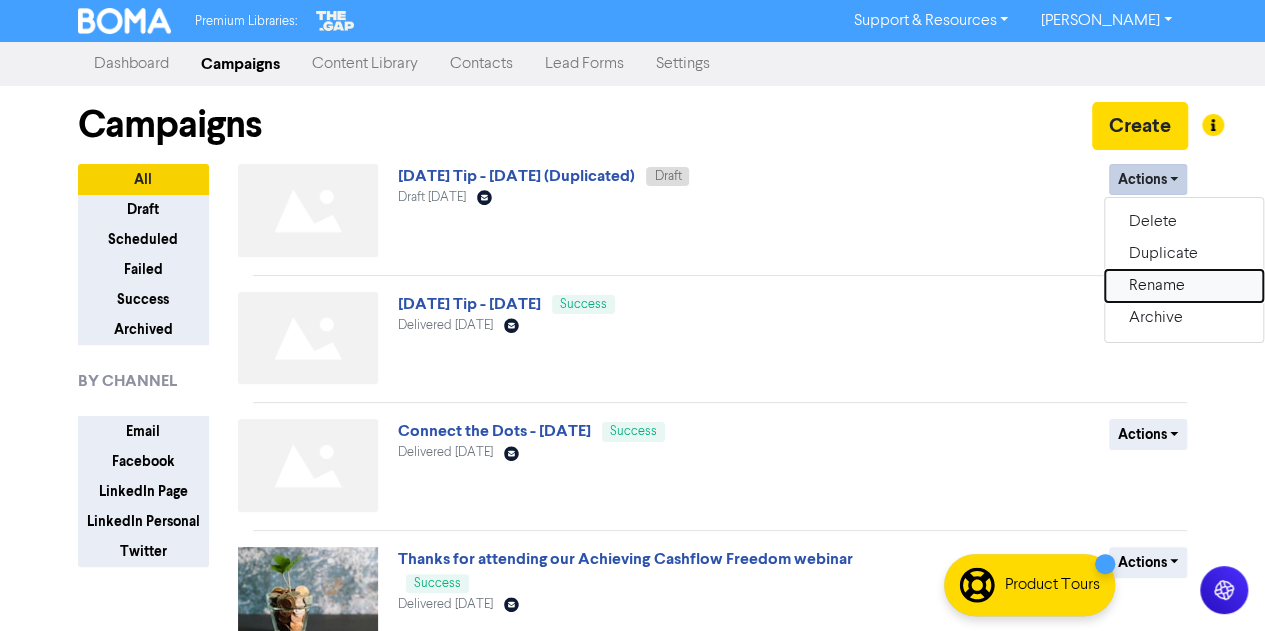 click on "Rename" at bounding box center (1184, 286) 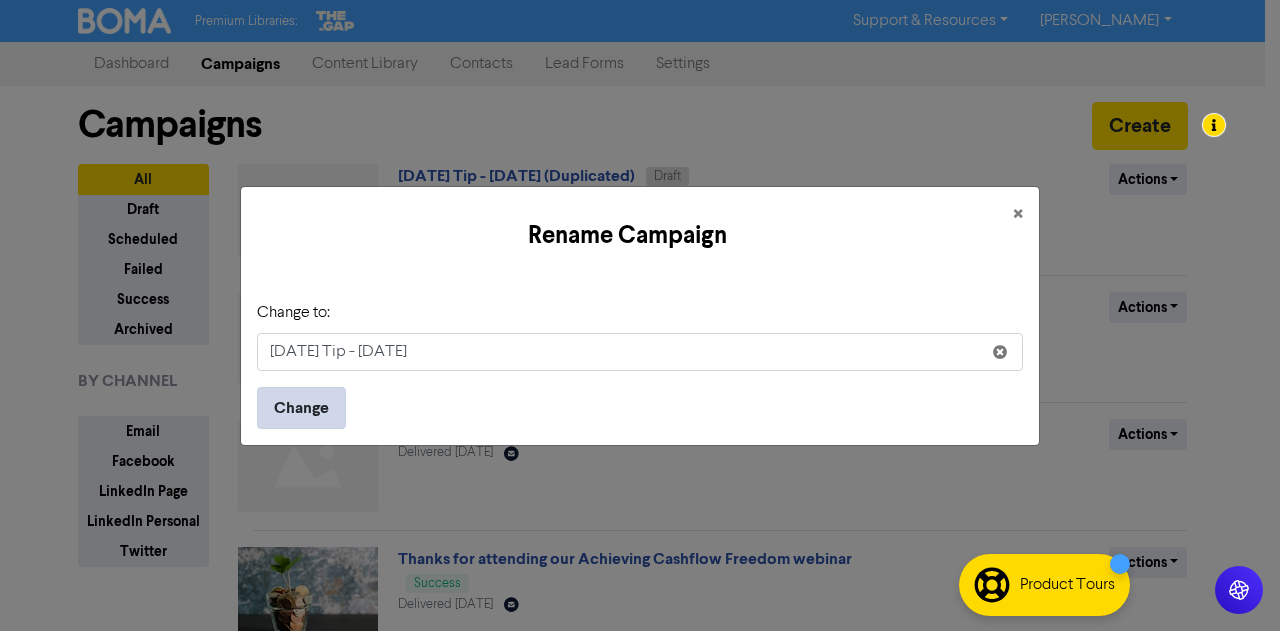 type on "[DATE] Tip - [DATE]" 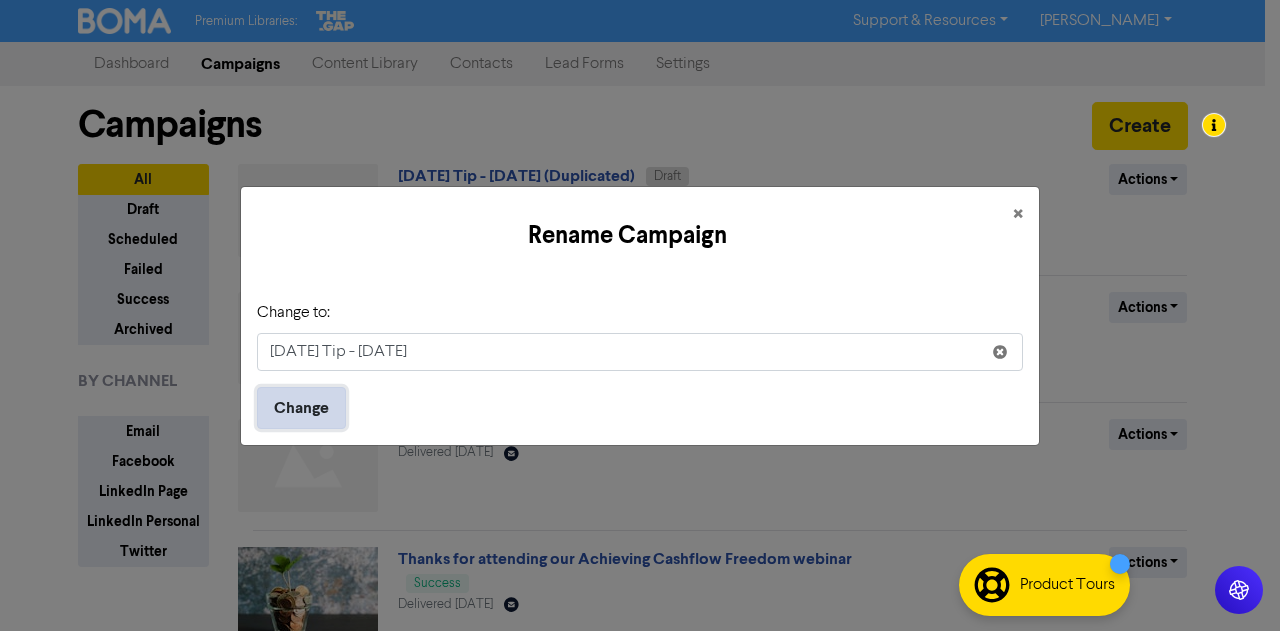 click on "Change" at bounding box center (301, 408) 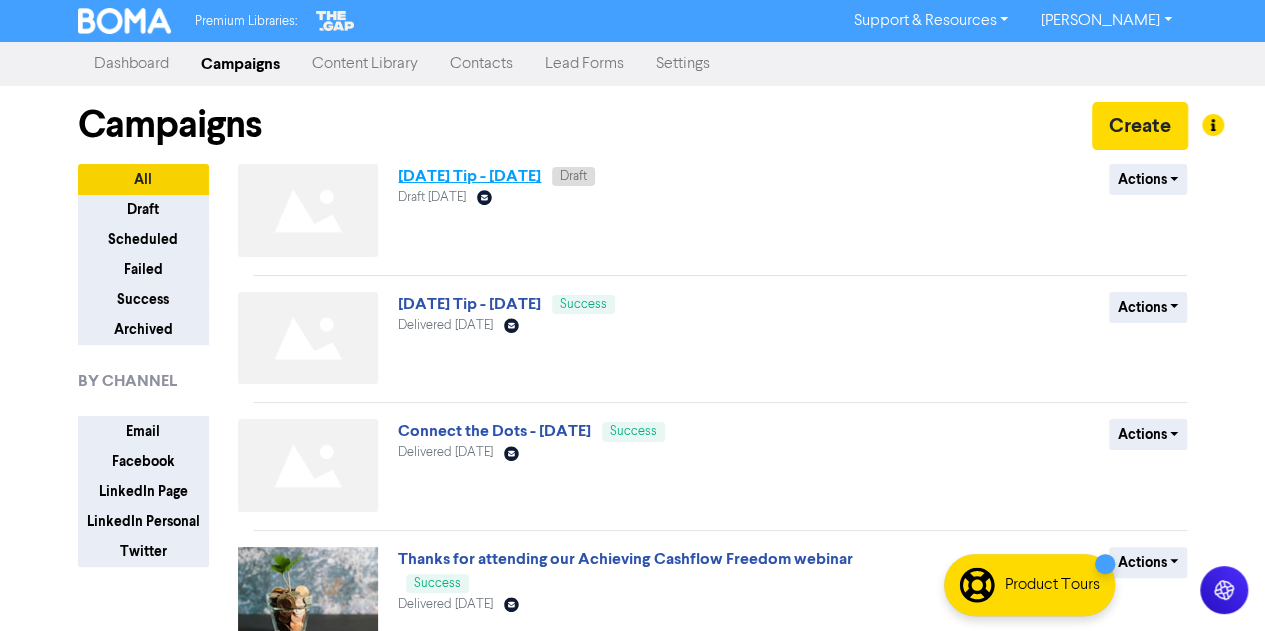 click on "[DATE] Tip - [DATE]" at bounding box center (469, 176) 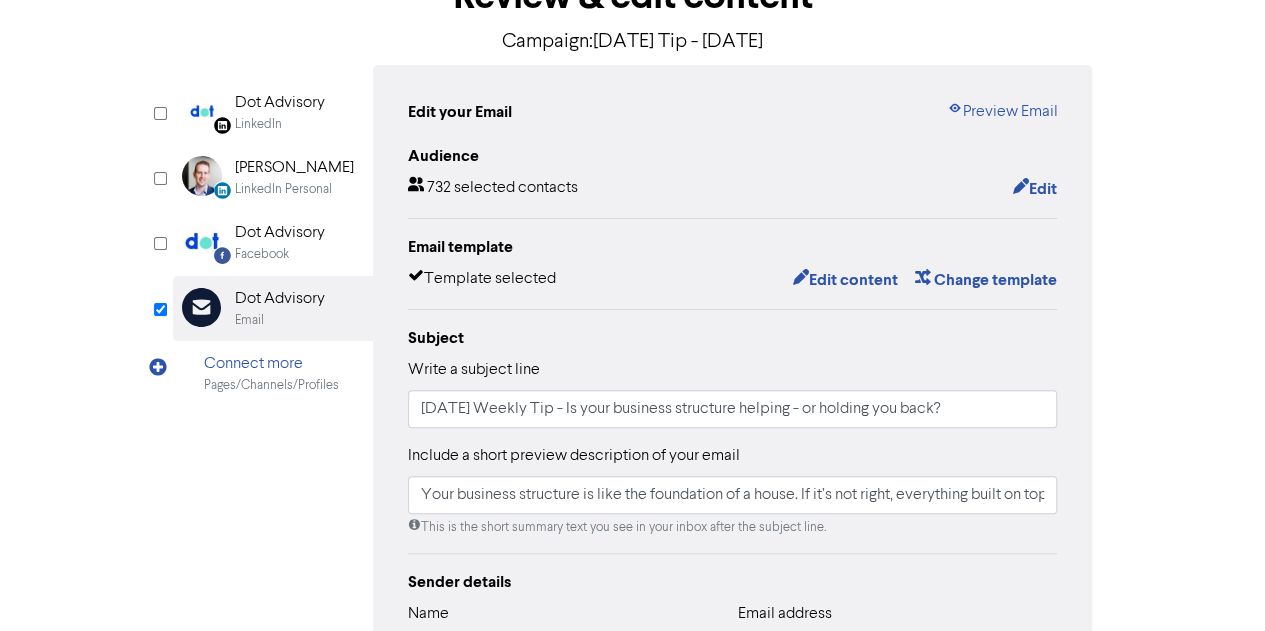scroll, scrollTop: 140, scrollLeft: 0, axis: vertical 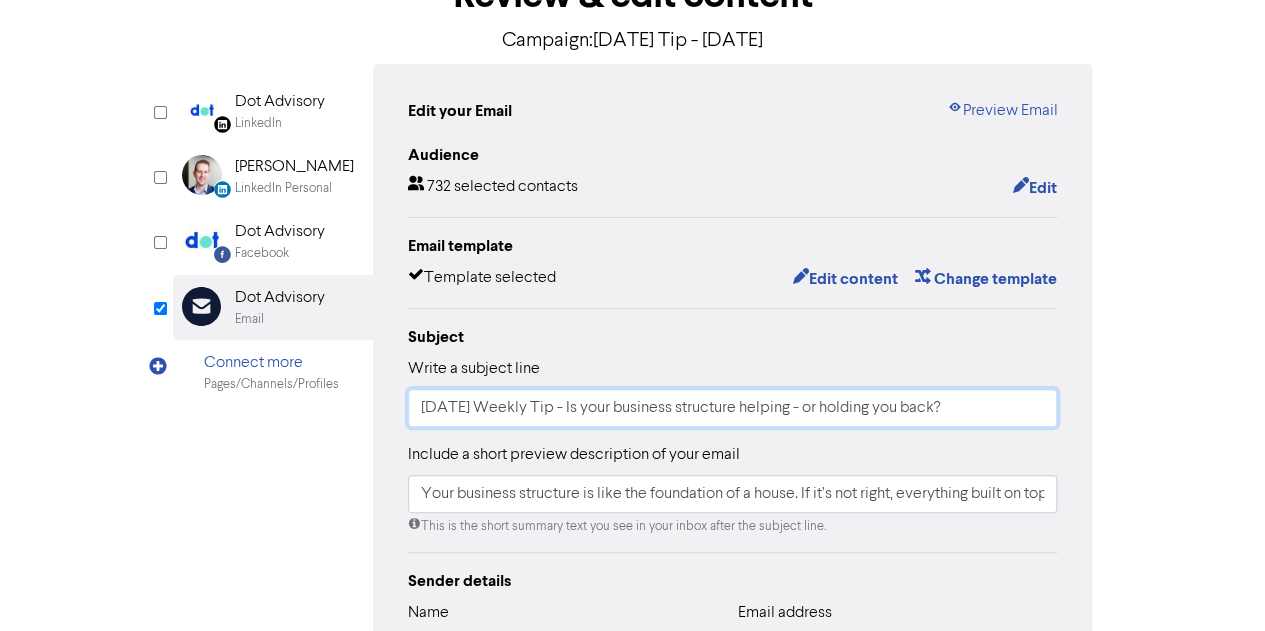 drag, startPoint x: 951, startPoint y: 416, endPoint x: 556, endPoint y: 429, distance: 395.21387 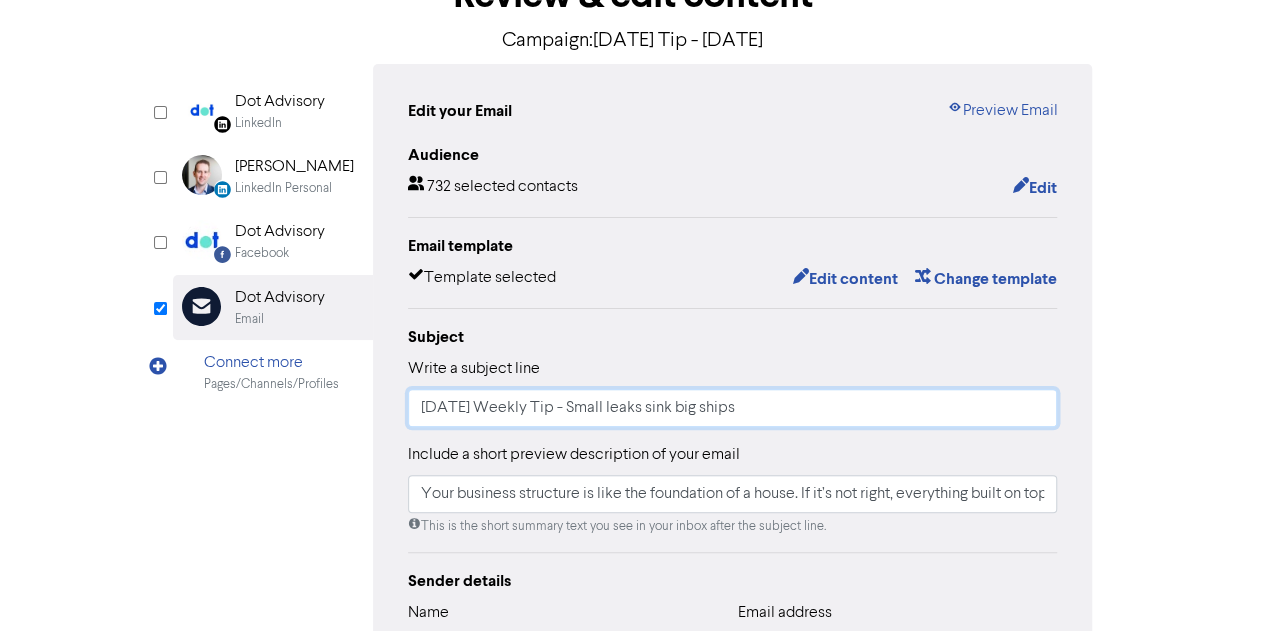 type on "[DATE] Weekly Tip - Small leaks sink big ships" 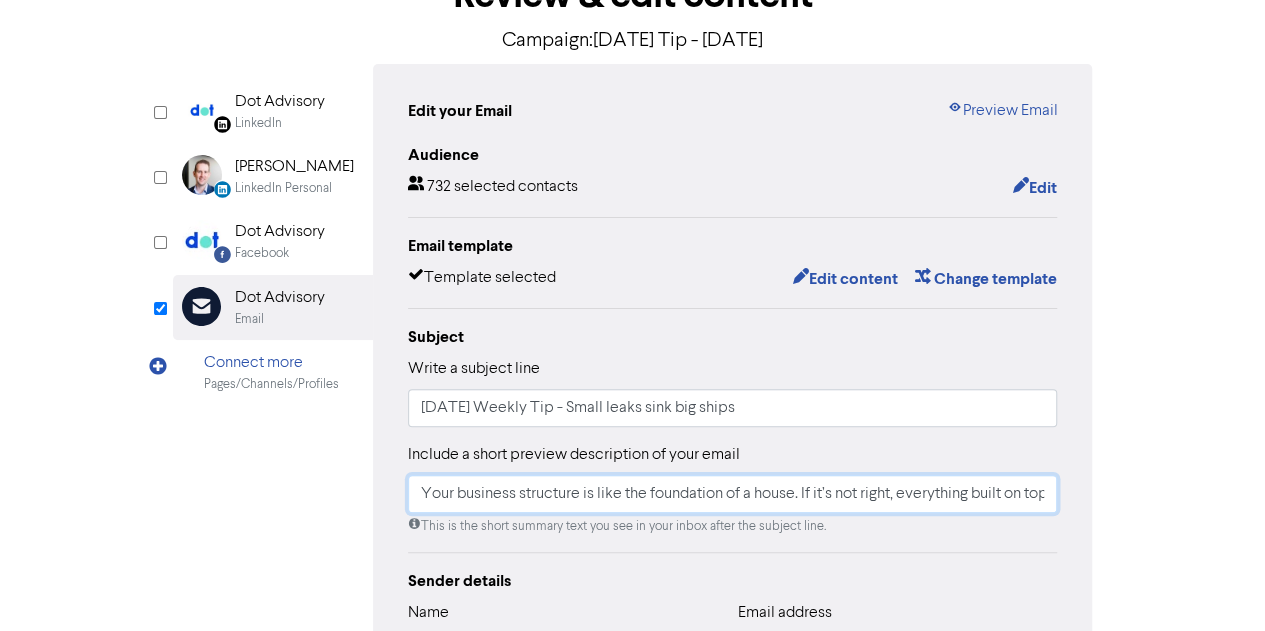click on "Your business structure is like the foundation of a house. If it’s not right, everything built on top of it is at risk." at bounding box center [733, 494] 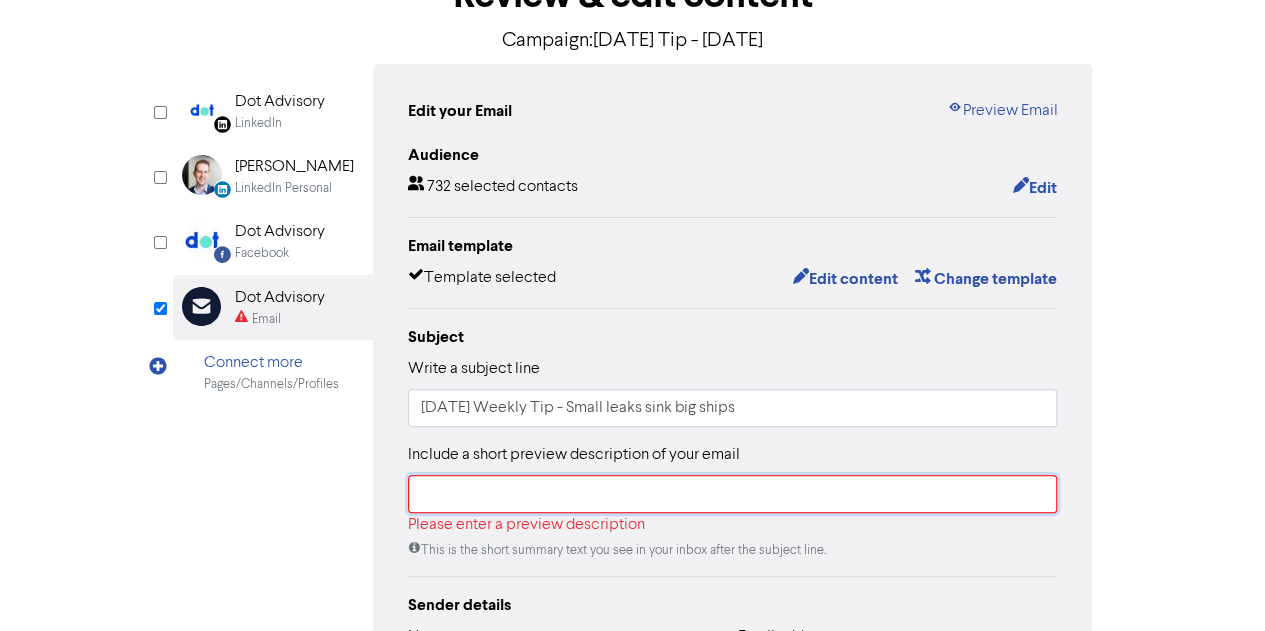 paste on "Profit isn’t just about making more—it’s also about keeping more." 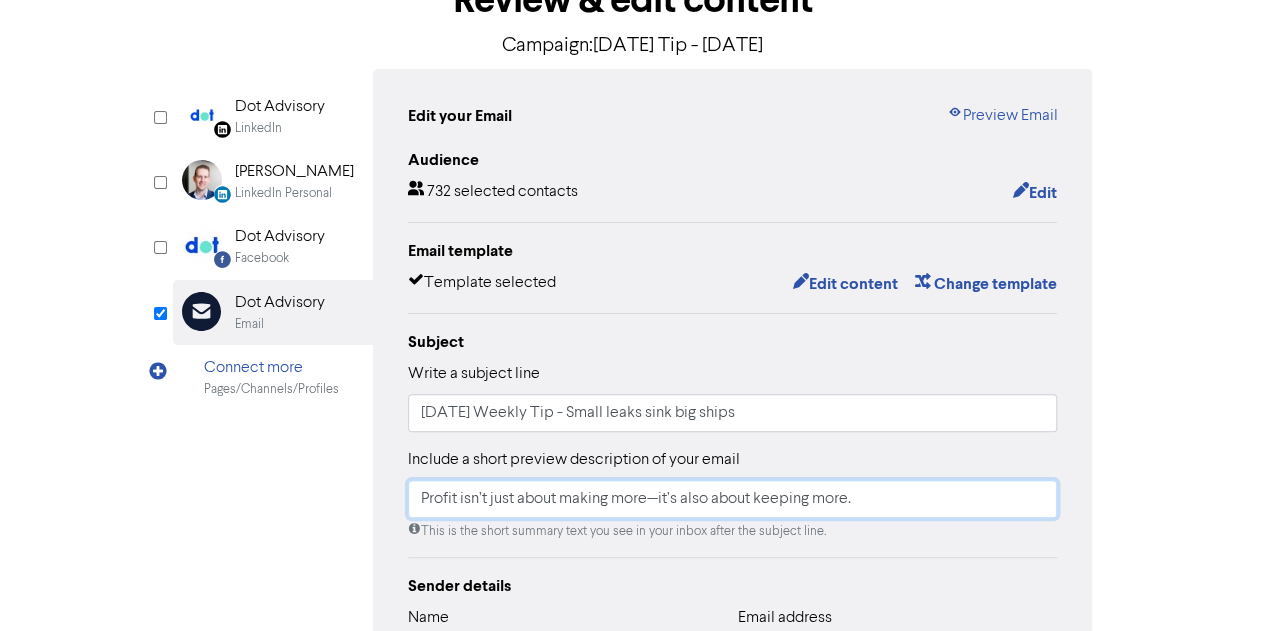 scroll, scrollTop: 121, scrollLeft: 0, axis: vertical 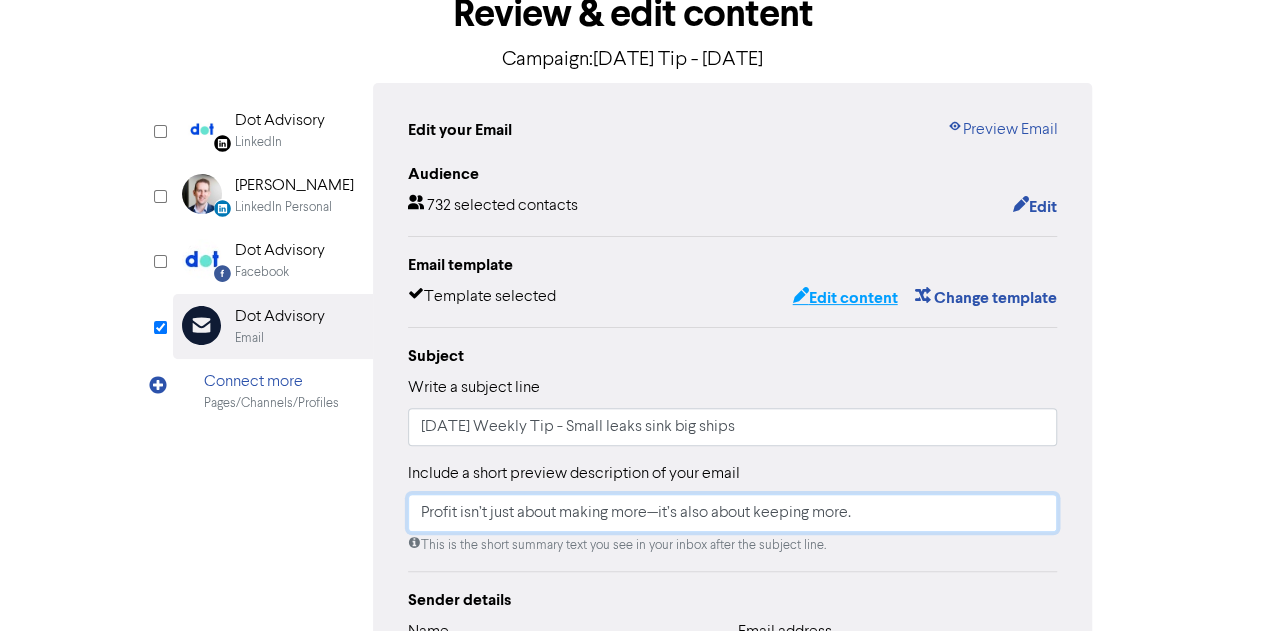 type on "Profit isn’t just about making more—it’s also about keeping more." 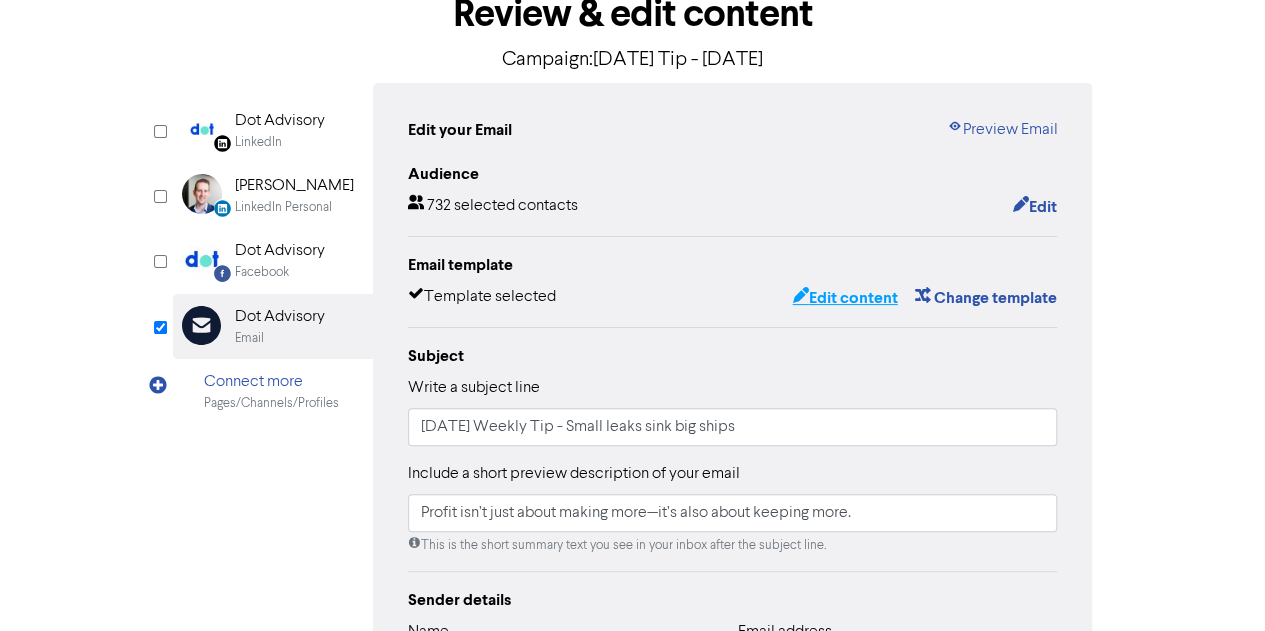 click on "Edit content" at bounding box center [844, 298] 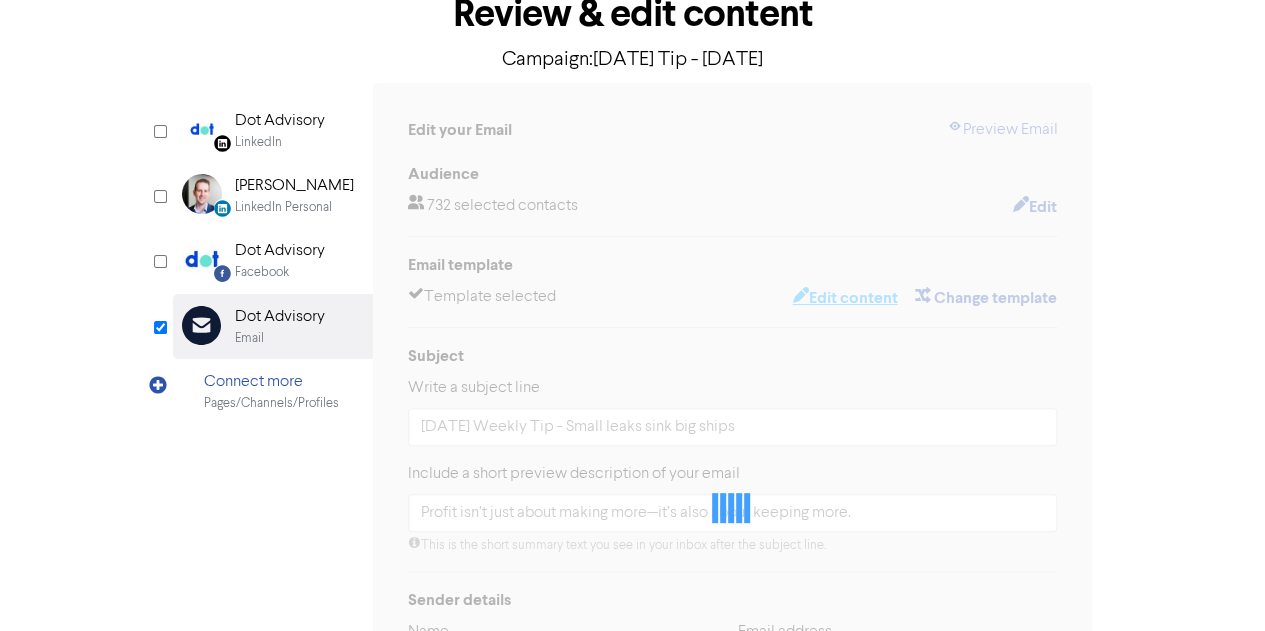 scroll, scrollTop: 0, scrollLeft: 0, axis: both 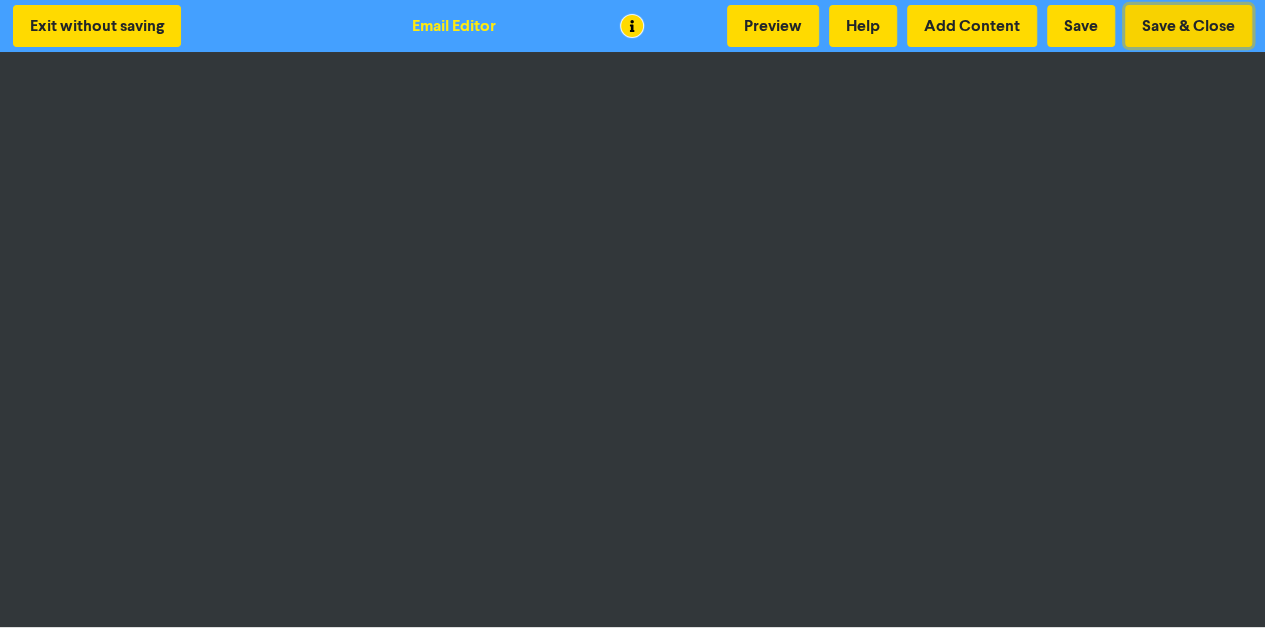 click on "Save & Close" at bounding box center [1188, 26] 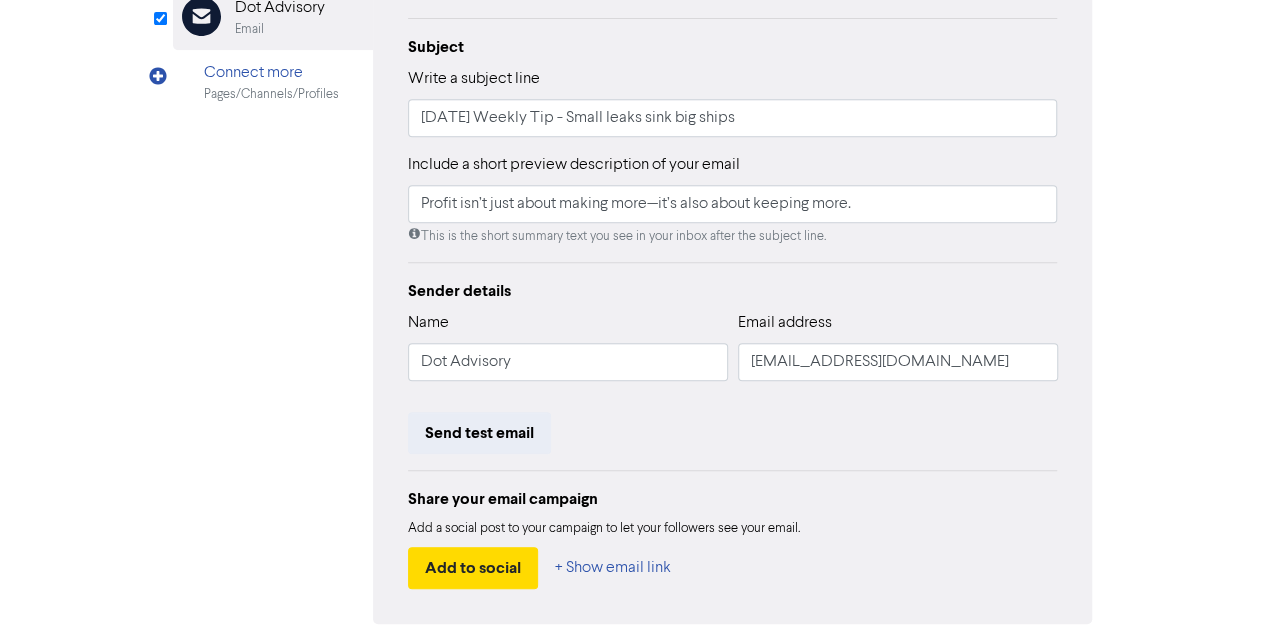 scroll, scrollTop: 511, scrollLeft: 0, axis: vertical 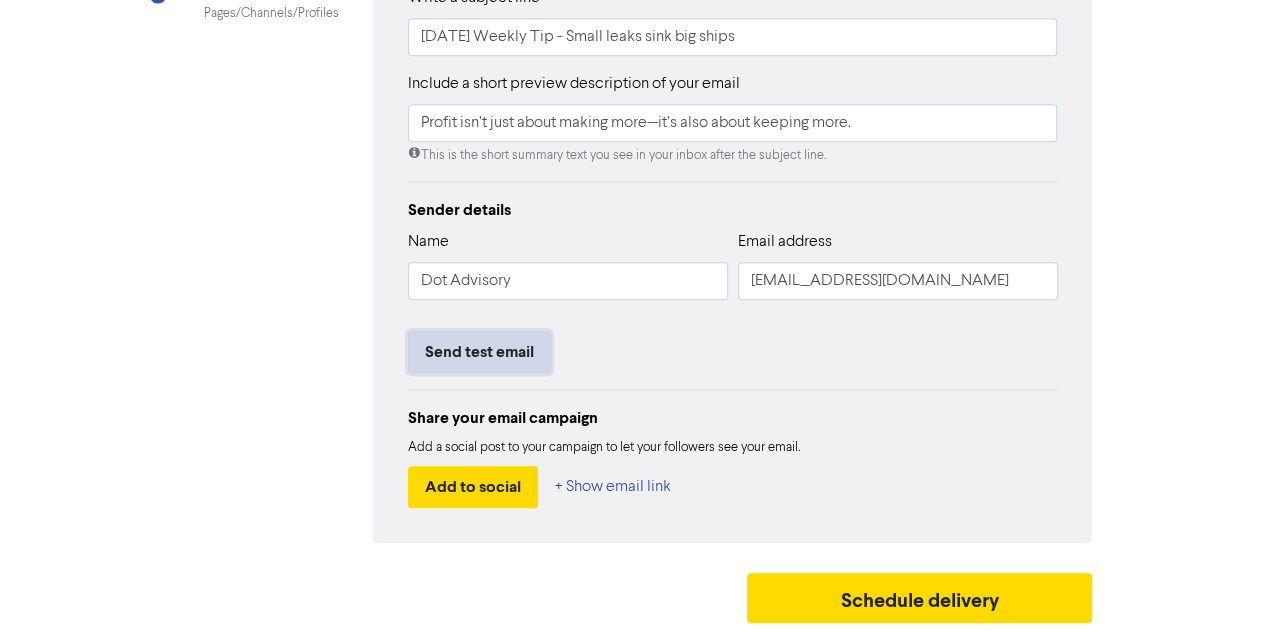 click on "Send test email" at bounding box center (479, 352) 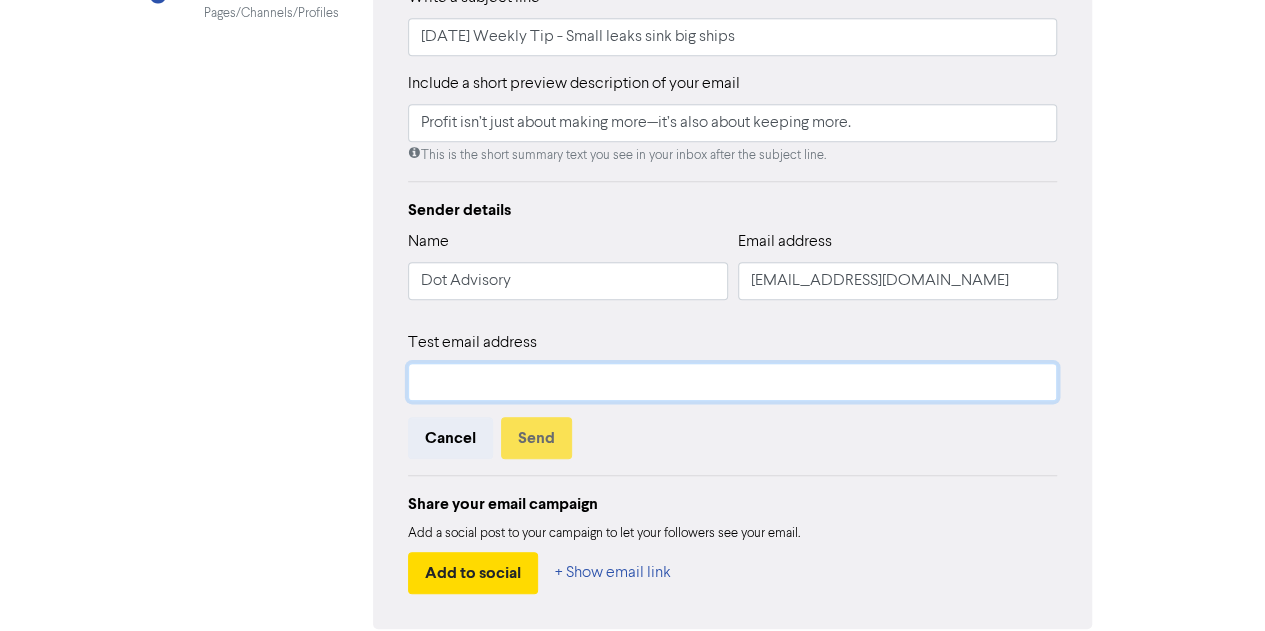 click at bounding box center [733, 382] 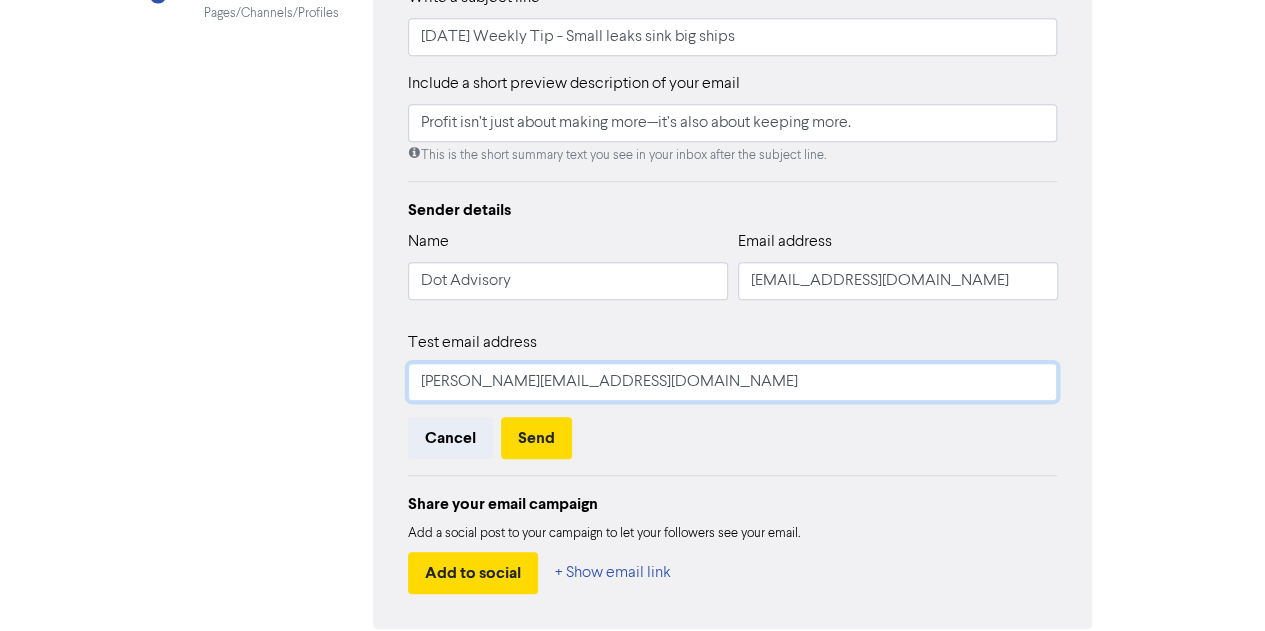 drag, startPoint x: 658, startPoint y: 375, endPoint x: 472, endPoint y: 383, distance: 186.17197 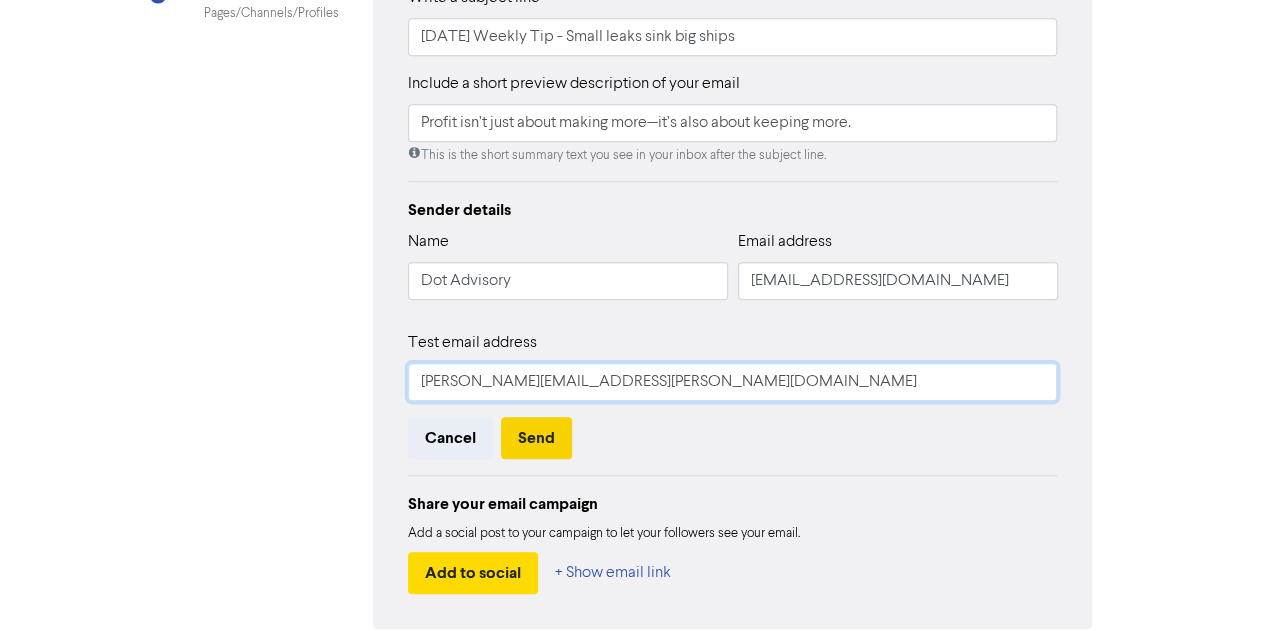 type on "[PERSON_NAME][EMAIL_ADDRESS][PERSON_NAME][DOMAIN_NAME]" 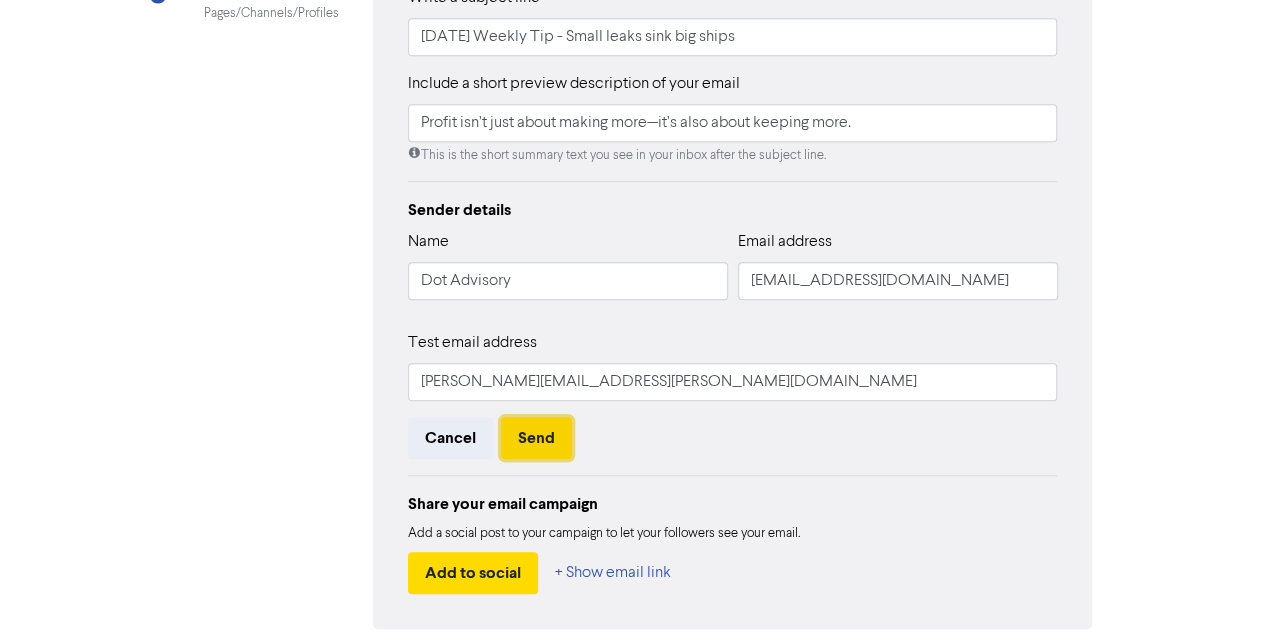 click on "Send" at bounding box center [536, 438] 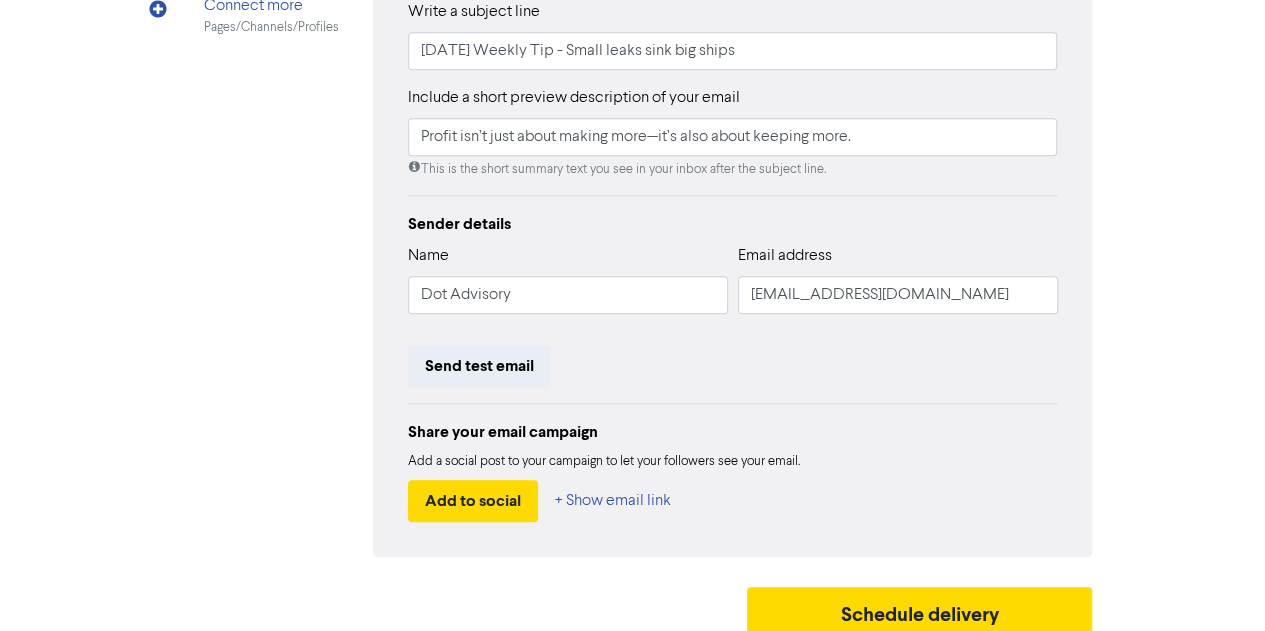 scroll, scrollTop: 511, scrollLeft: 0, axis: vertical 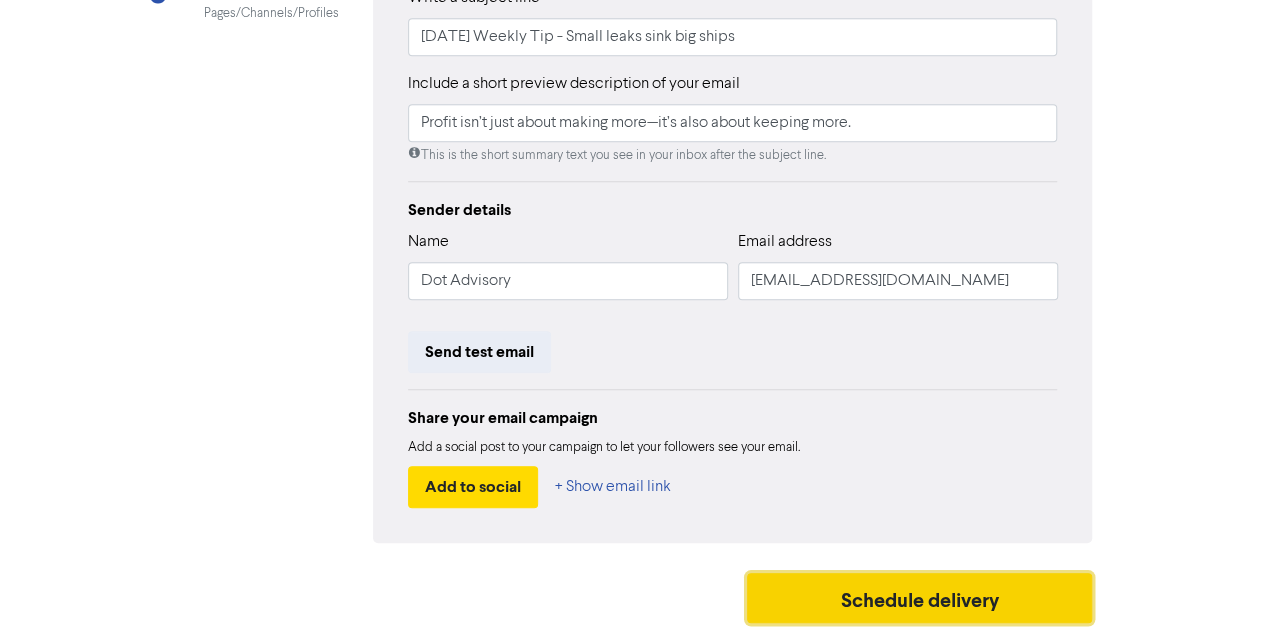 click on "Schedule delivery" at bounding box center (920, 598) 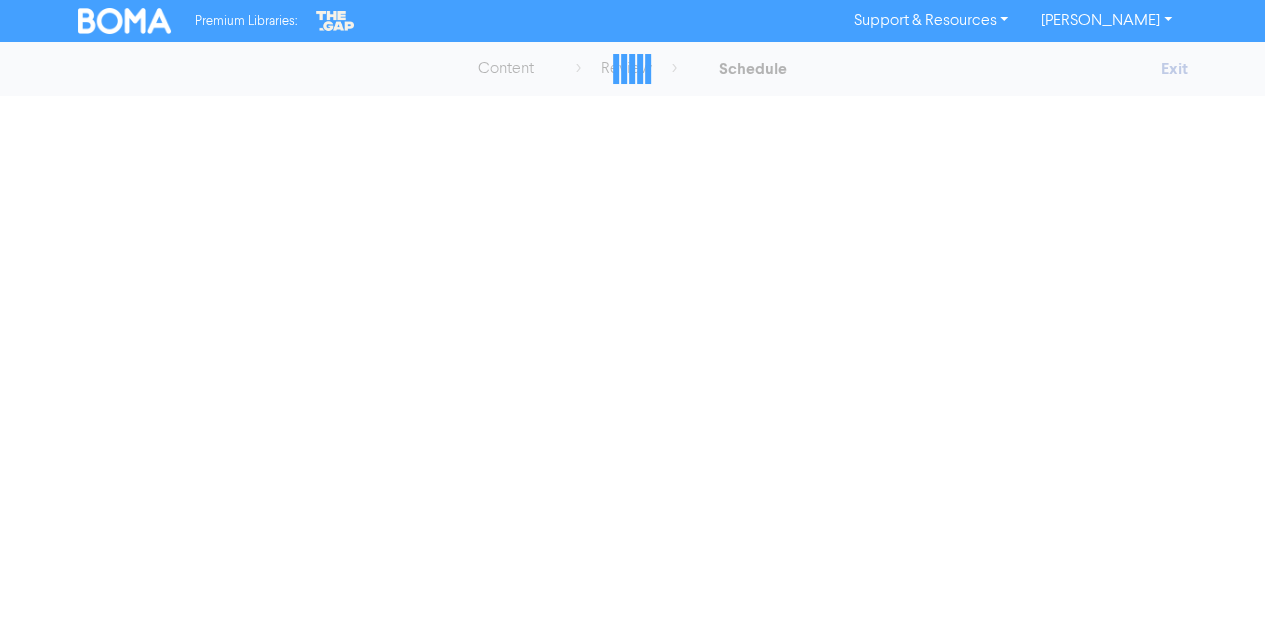 scroll, scrollTop: 0, scrollLeft: 0, axis: both 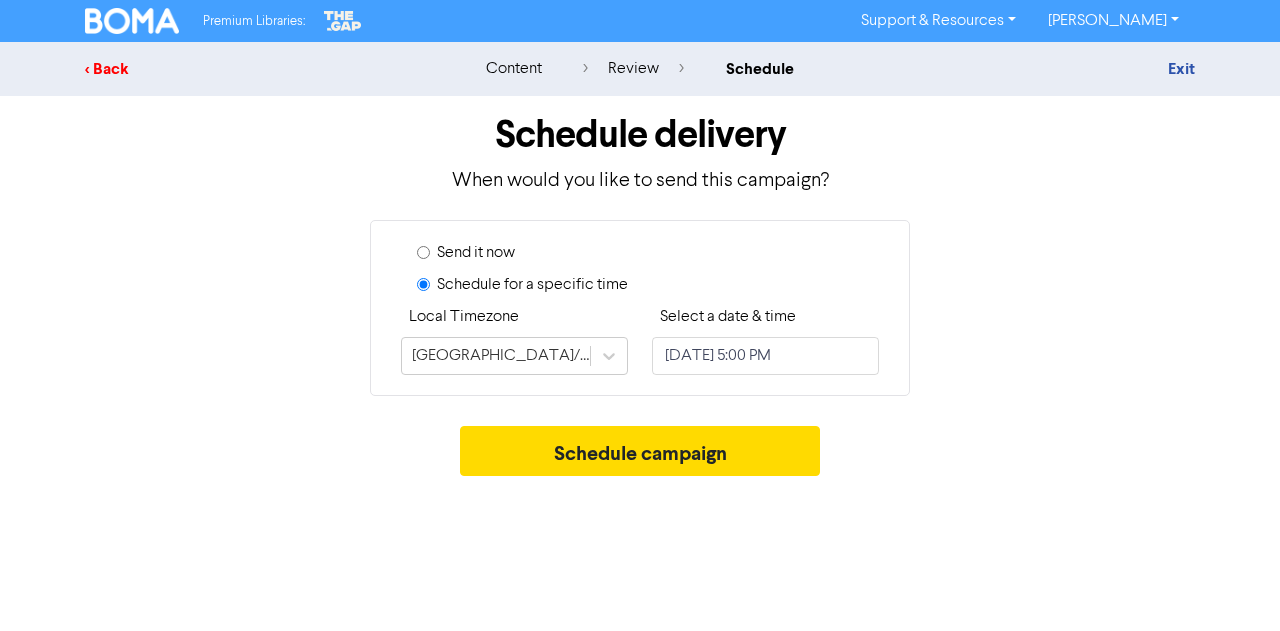 click on "< Back" at bounding box center (260, 69) 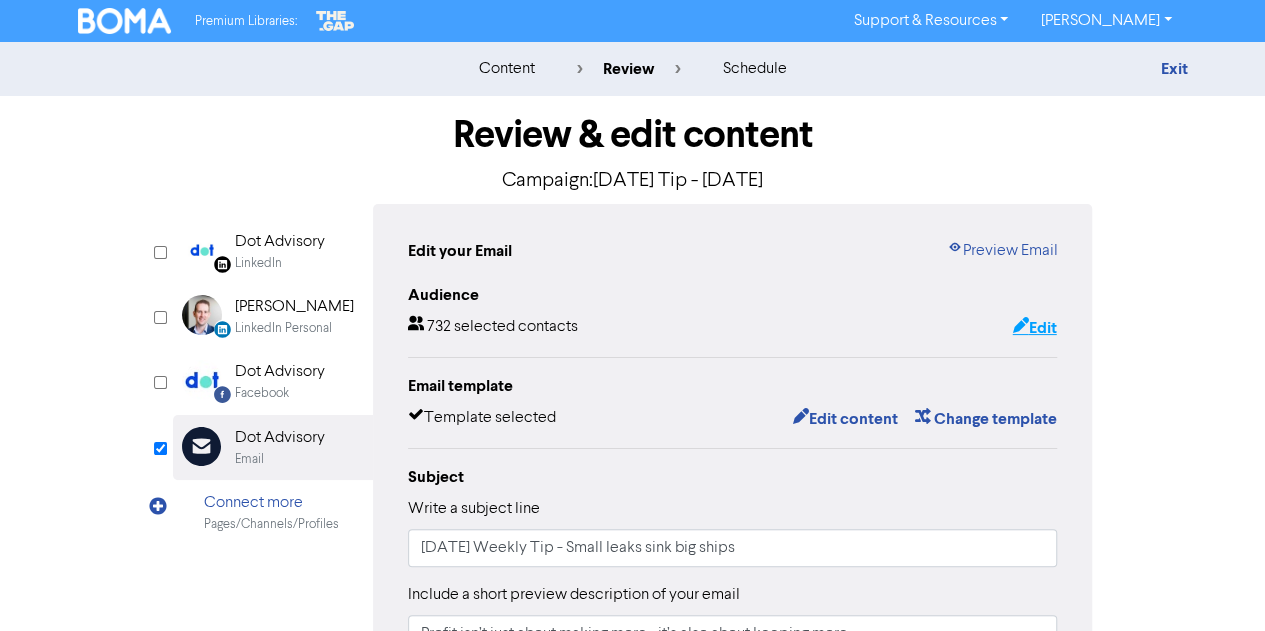 click on "Edit" at bounding box center [1034, 328] 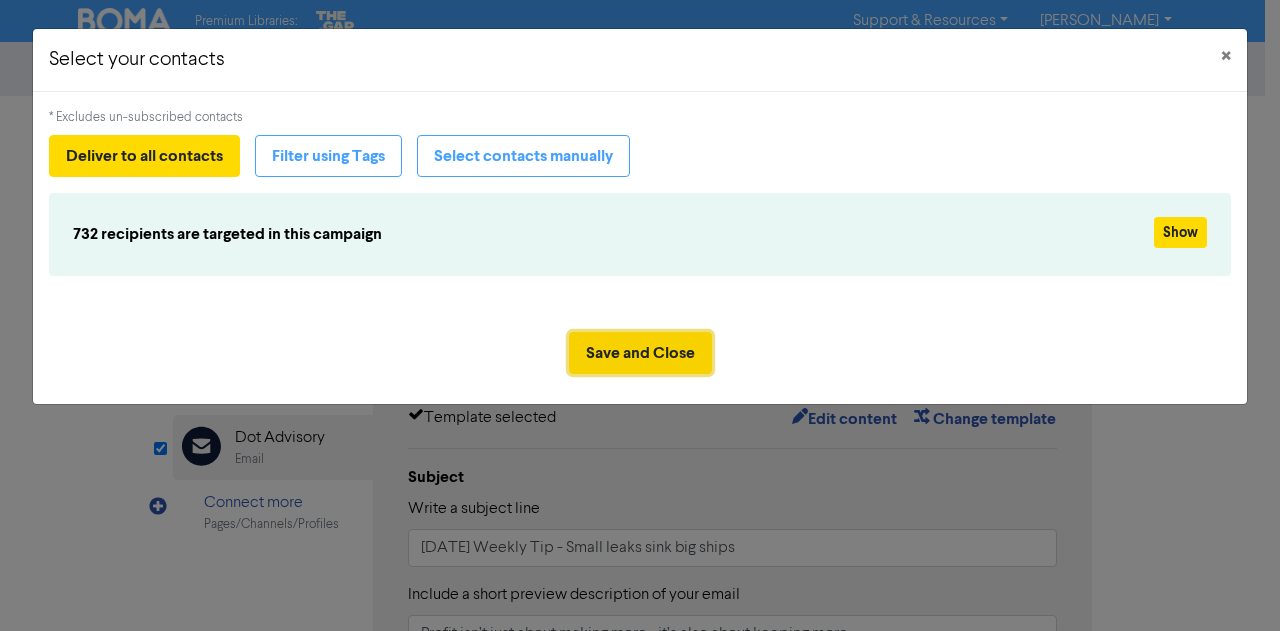 click on "Save and Close" at bounding box center (640, 353) 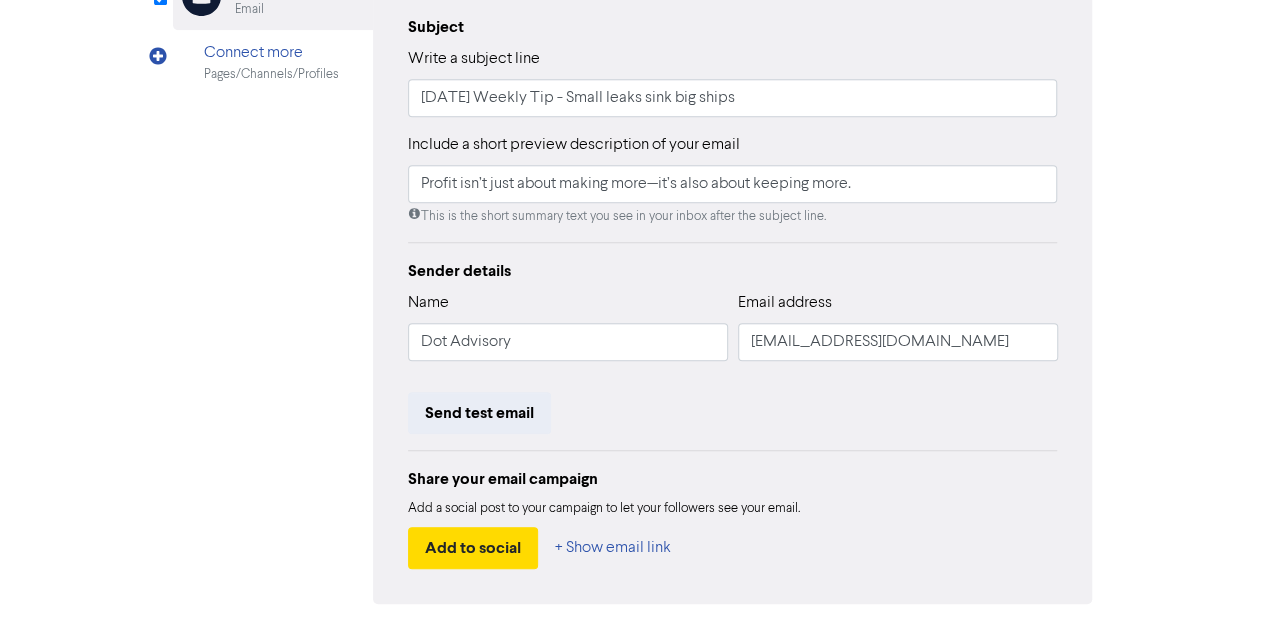 scroll, scrollTop: 511, scrollLeft: 0, axis: vertical 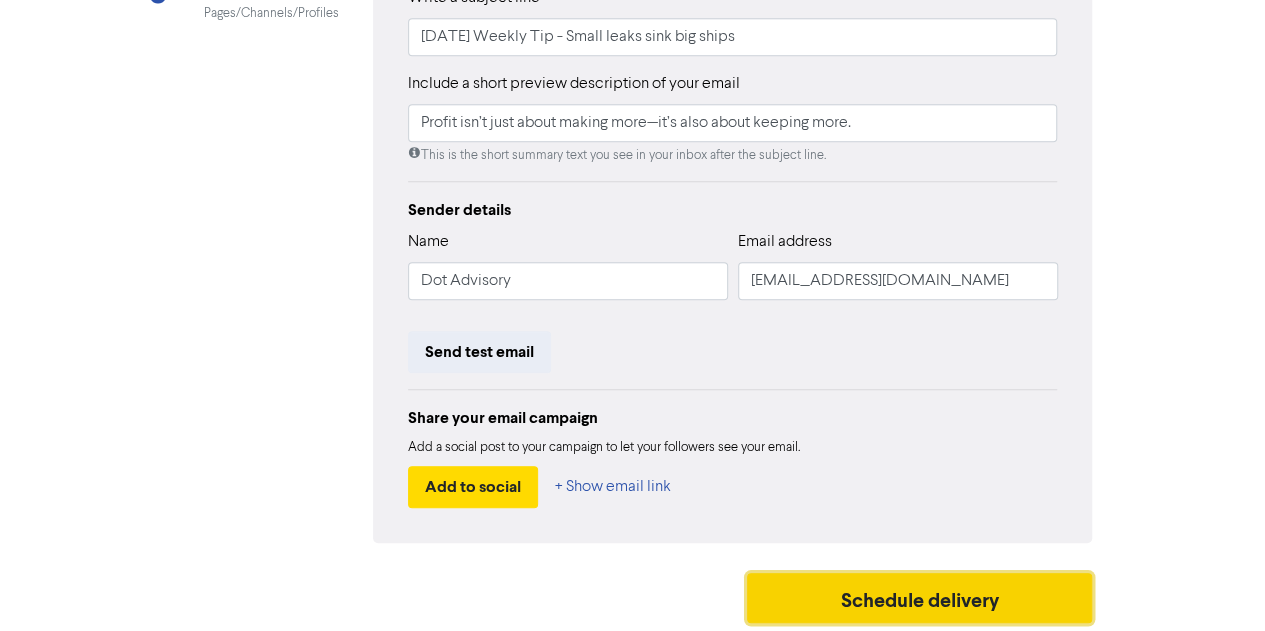 click on "Schedule delivery" at bounding box center [920, 598] 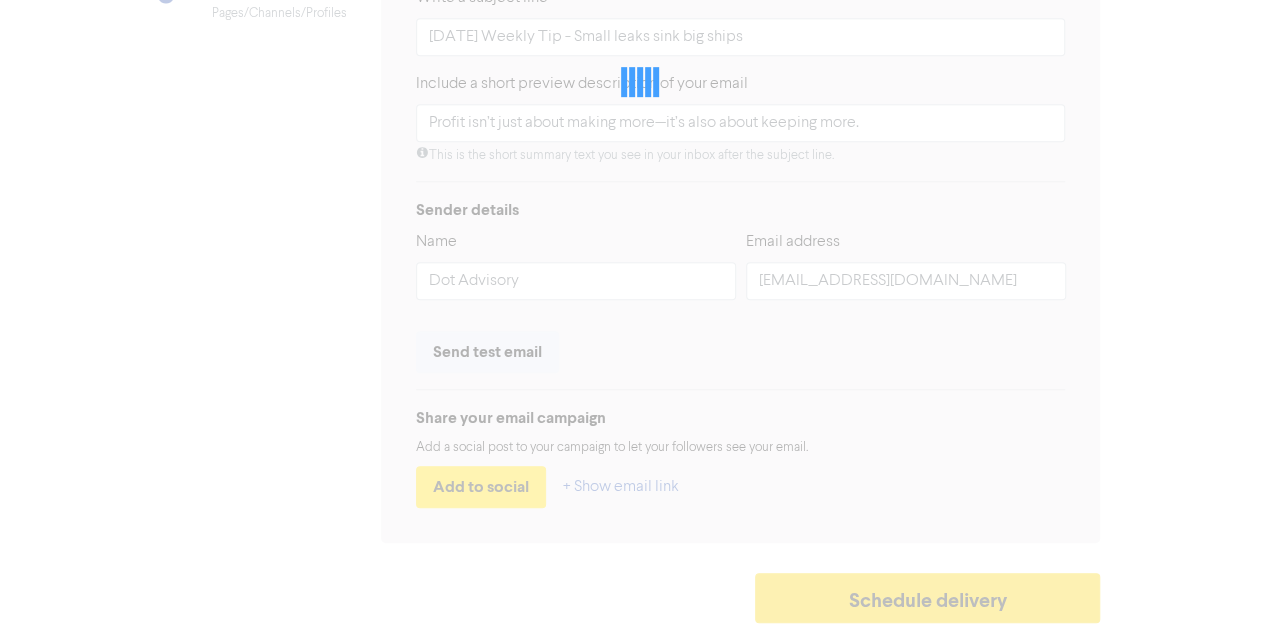 scroll, scrollTop: 0, scrollLeft: 0, axis: both 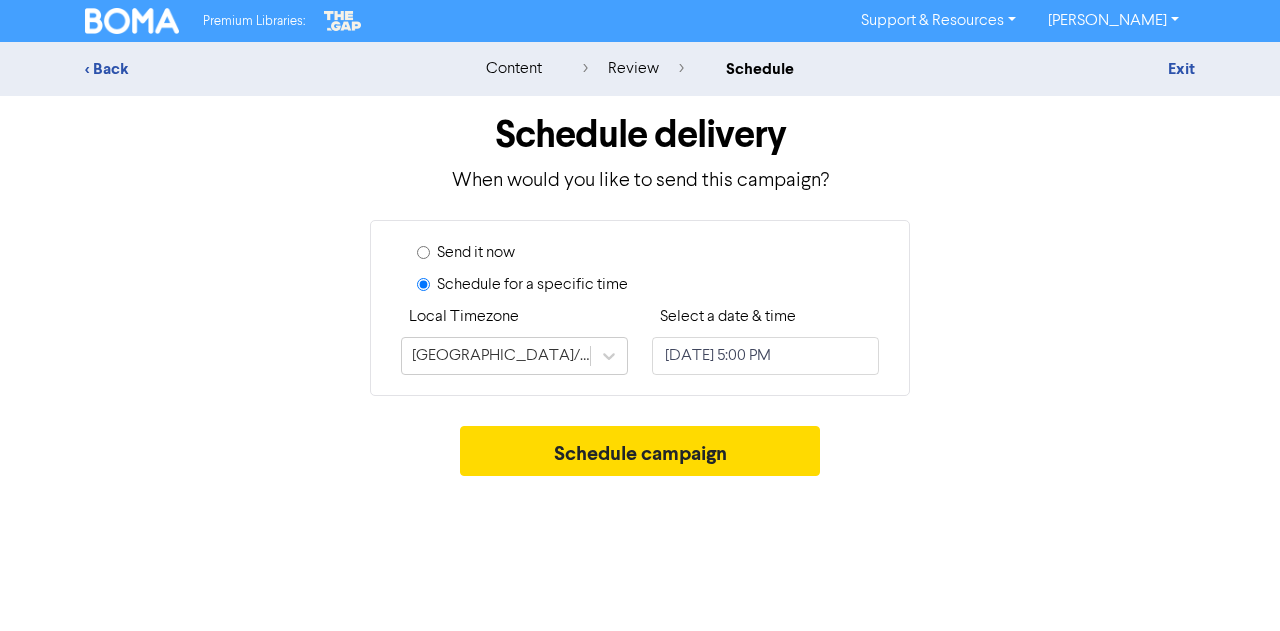 click on "Send it now" at bounding box center [476, 253] 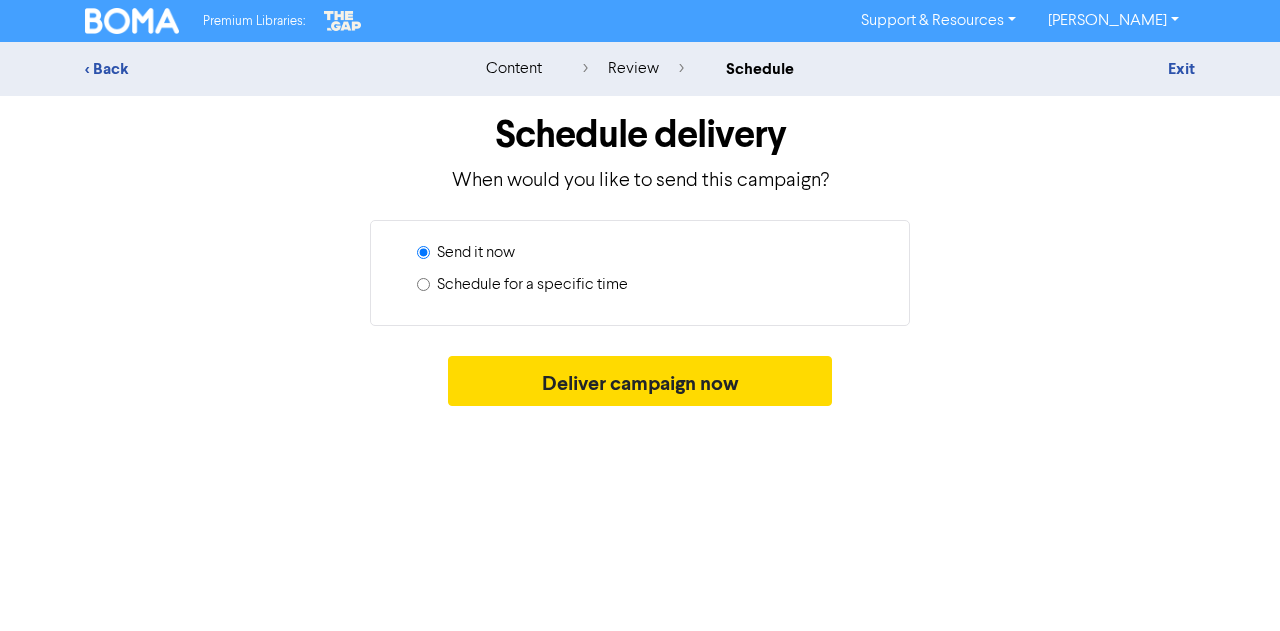 click on "Schedule for a specific time" at bounding box center [532, 285] 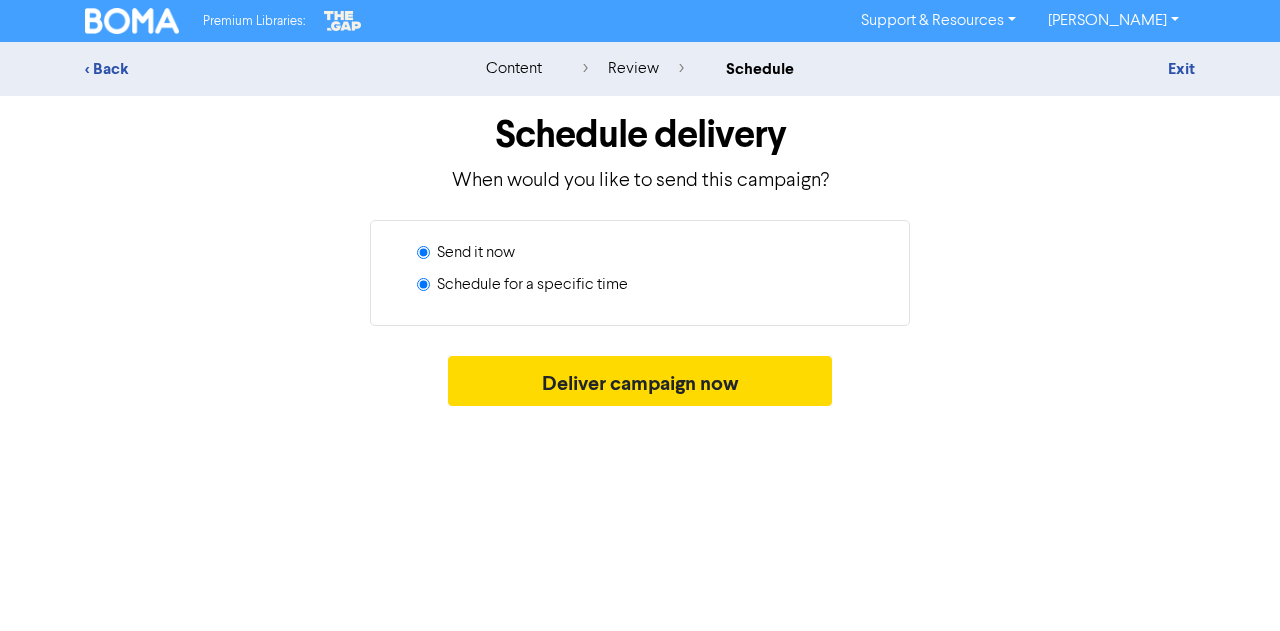 radio on "false" 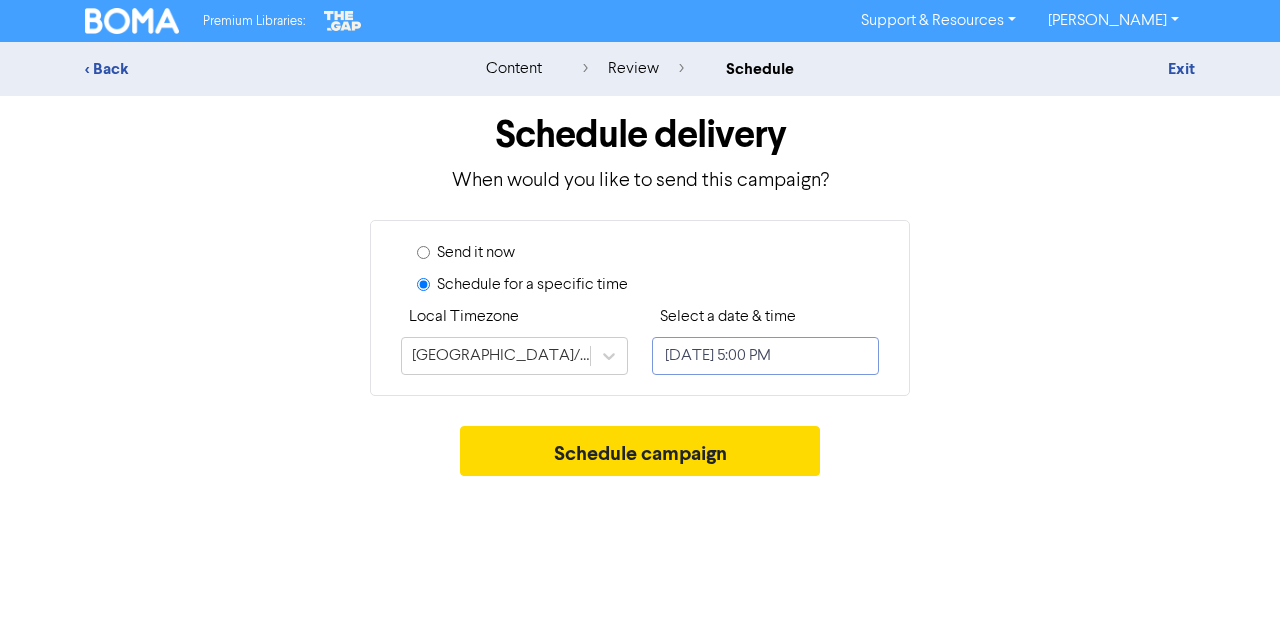 click on "[DATE] 5:00 PM" at bounding box center (765, 356) 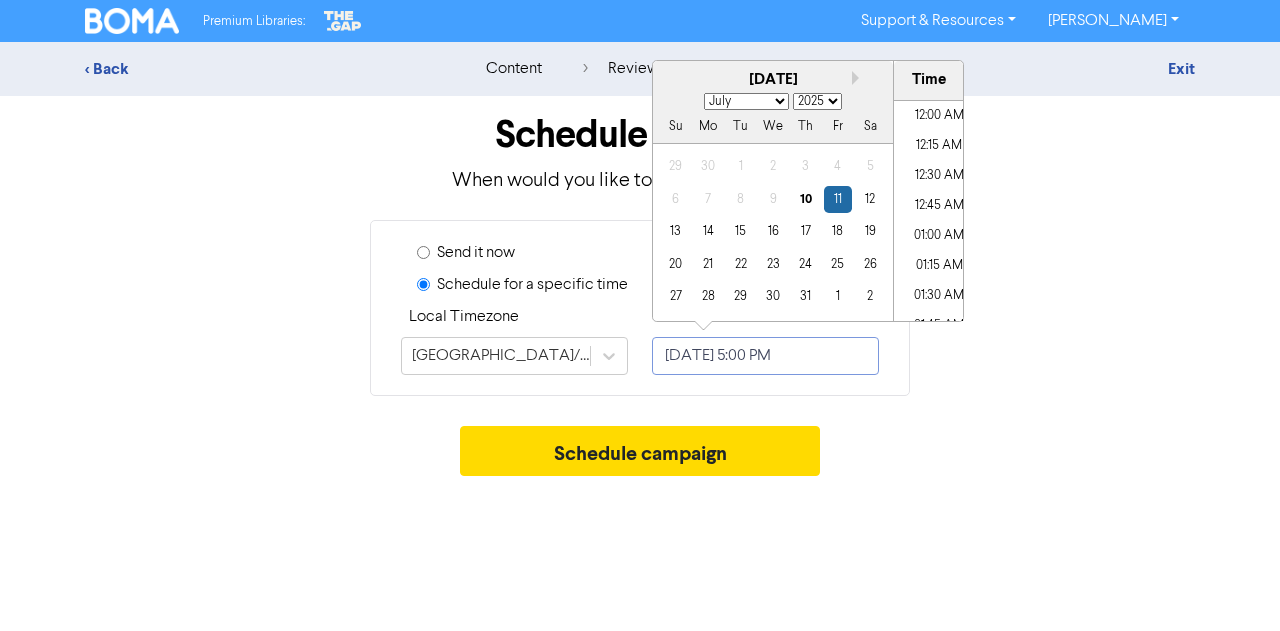 scroll, scrollTop: 1945, scrollLeft: 0, axis: vertical 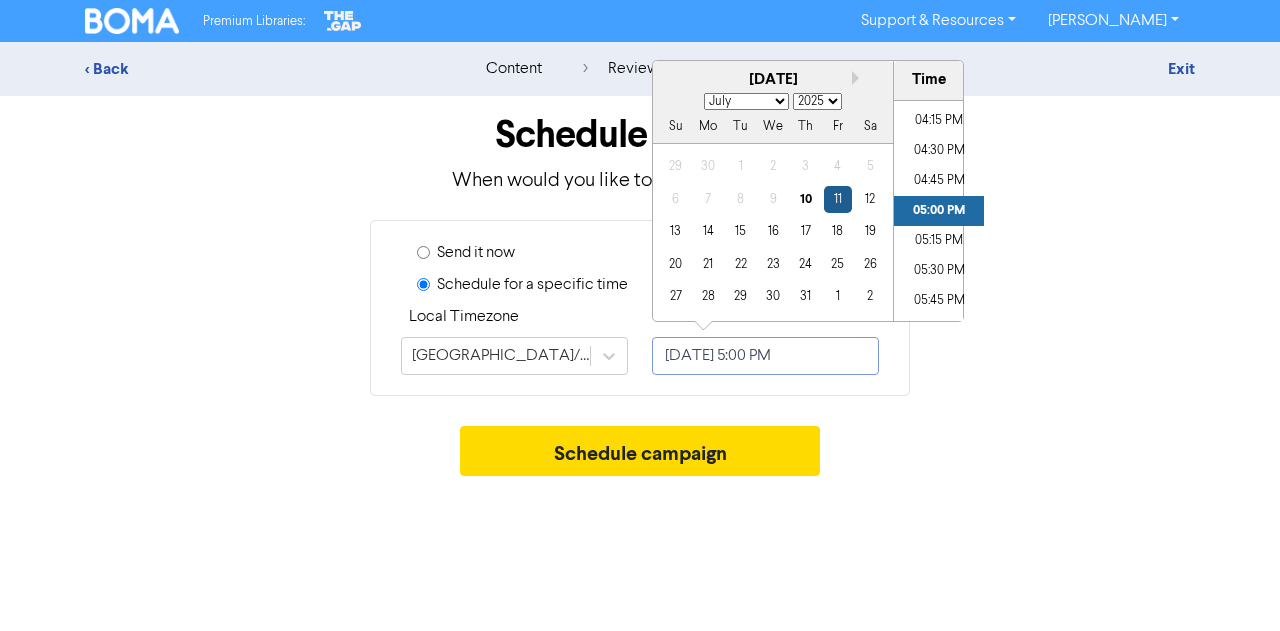 click on "11" at bounding box center [837, 199] 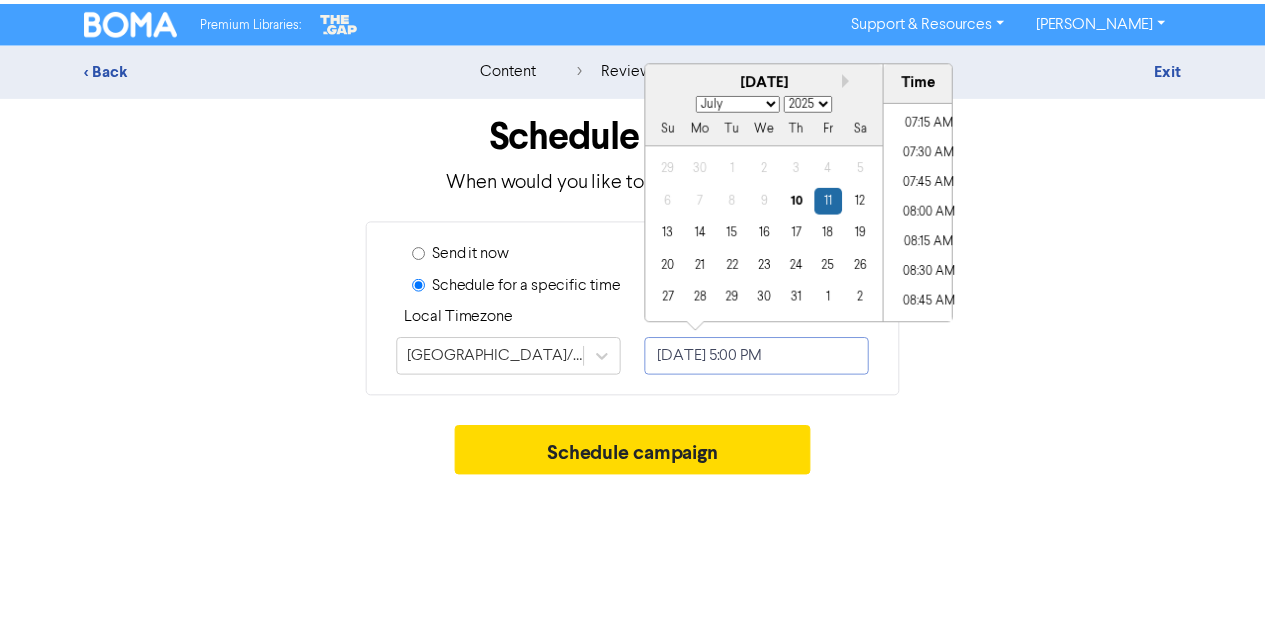 scroll, scrollTop: 866, scrollLeft: 0, axis: vertical 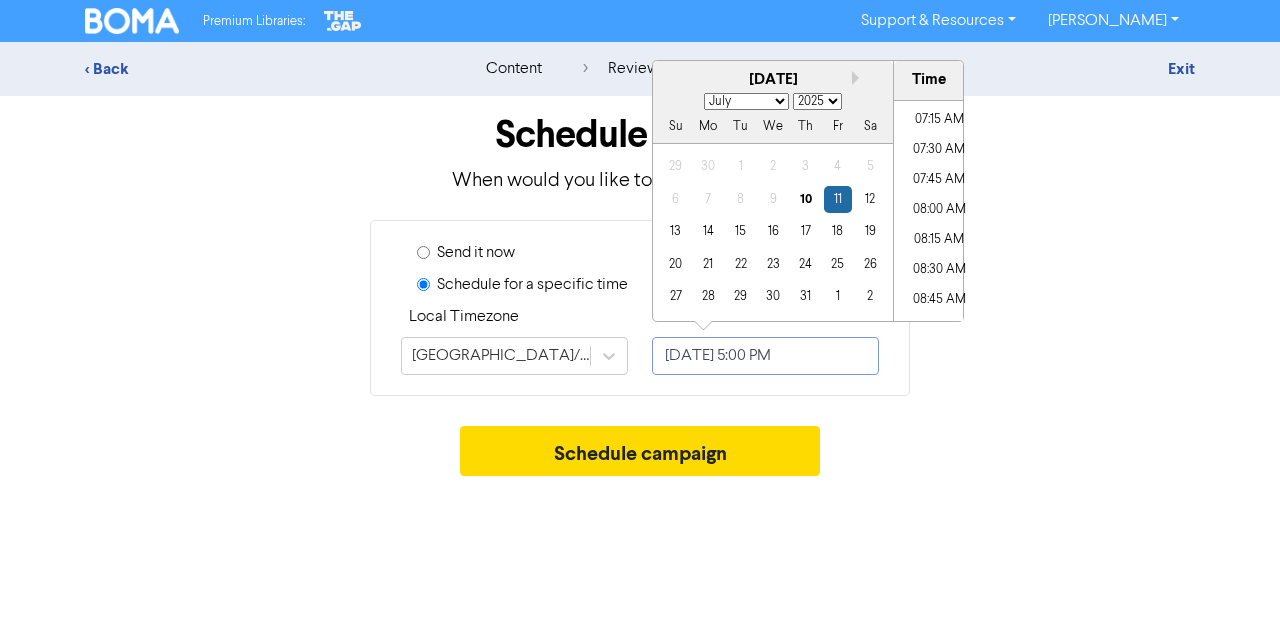click on "08:00 AM" at bounding box center [939, 210] 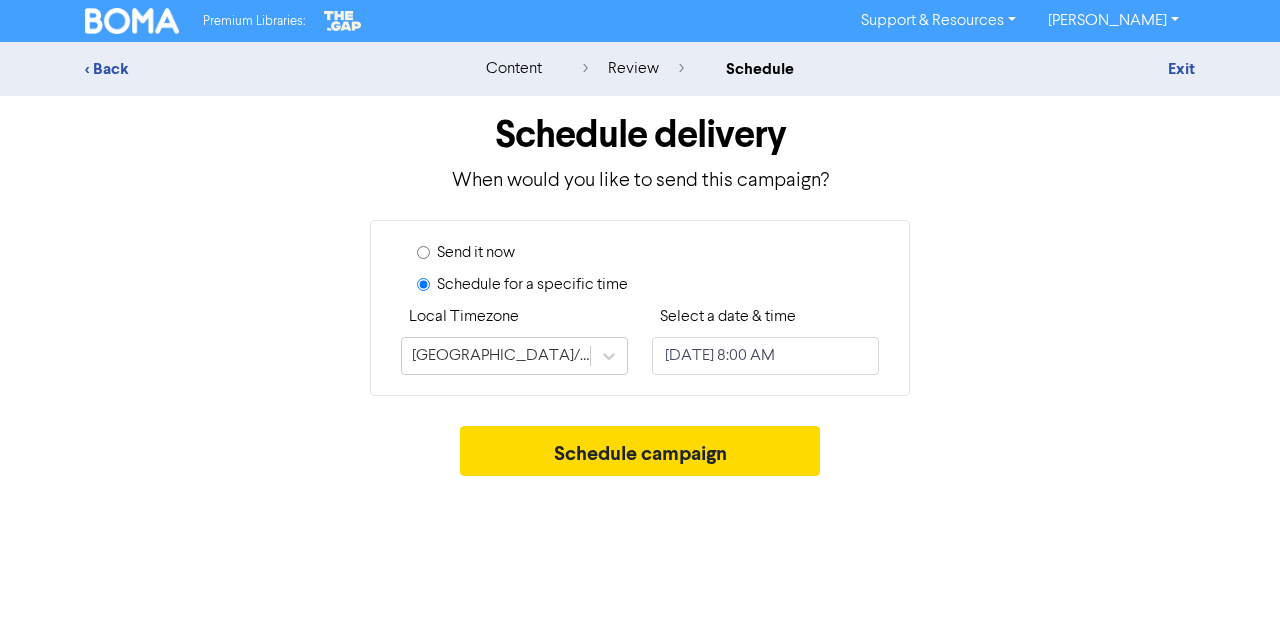 click on "Send it now   Schedule for a specific time Local Timezone [GEOGRAPHIC_DATA]/[GEOGRAPHIC_DATA] Select a date & time [DATE] 8:00 AM" at bounding box center (640, 308) 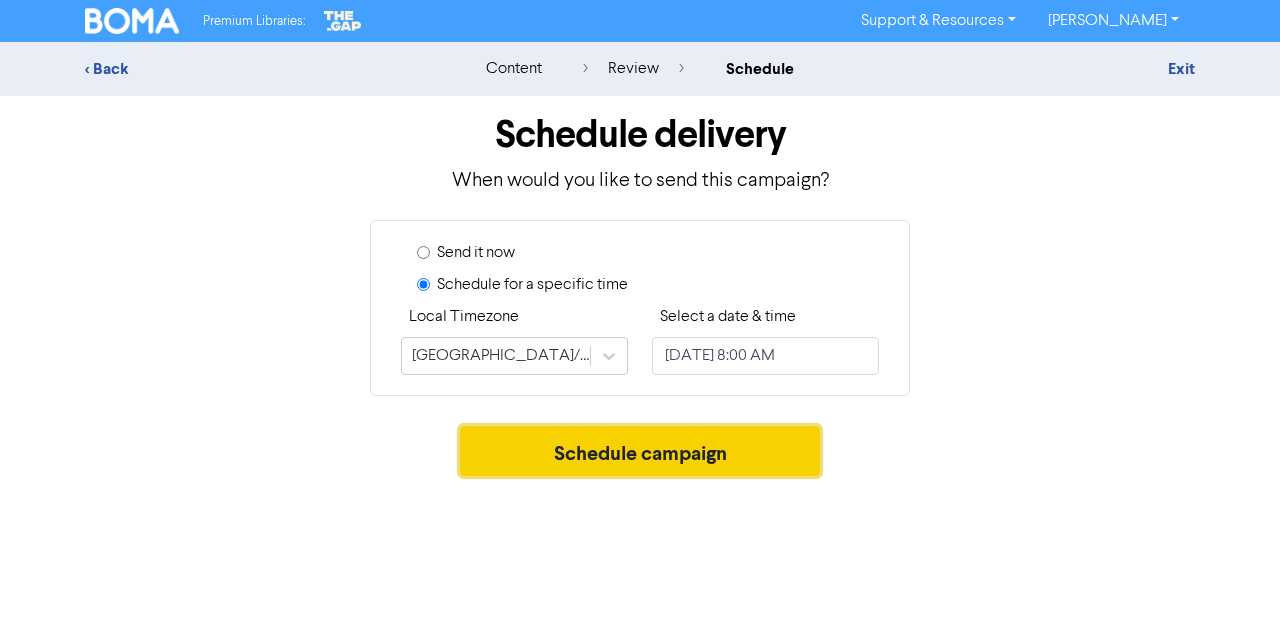 click on "Schedule campaign" at bounding box center (640, 451) 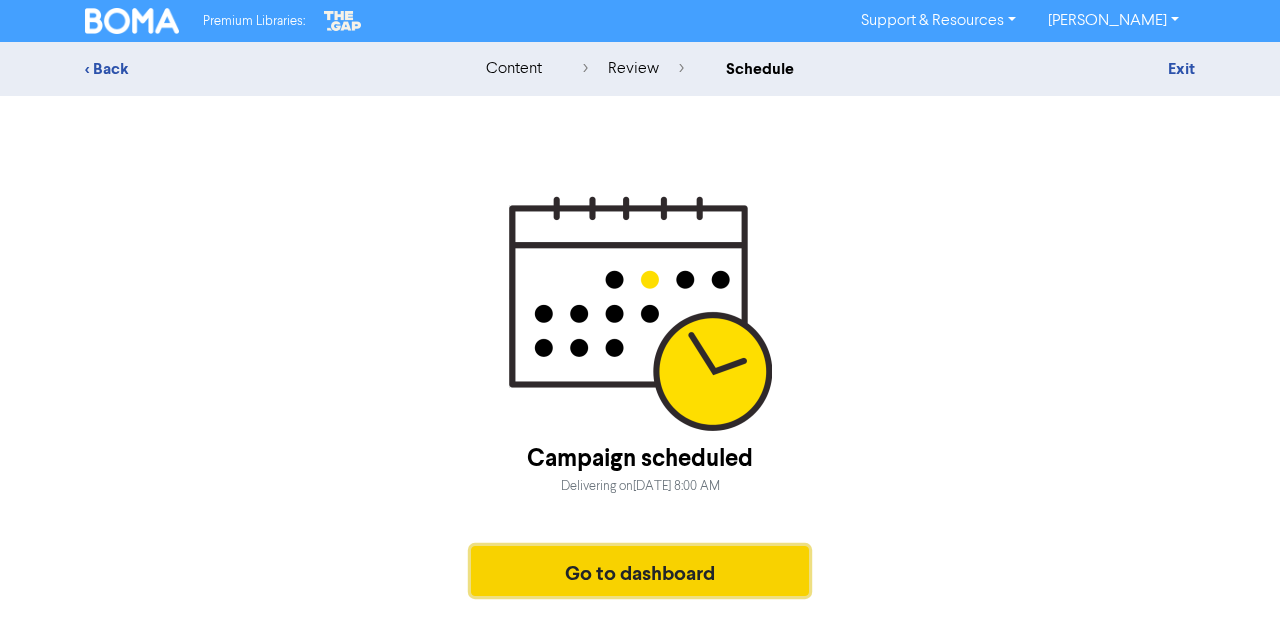 click on "Go to dashboard" at bounding box center [640, 571] 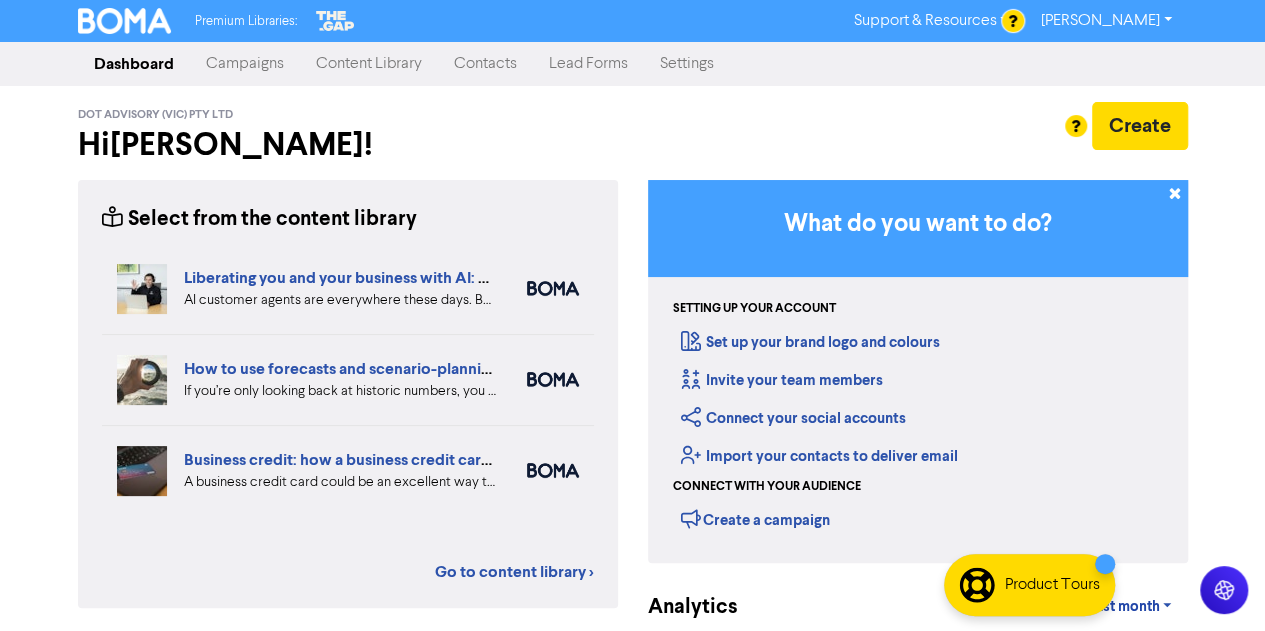 click on "Campaigns" at bounding box center (245, 64) 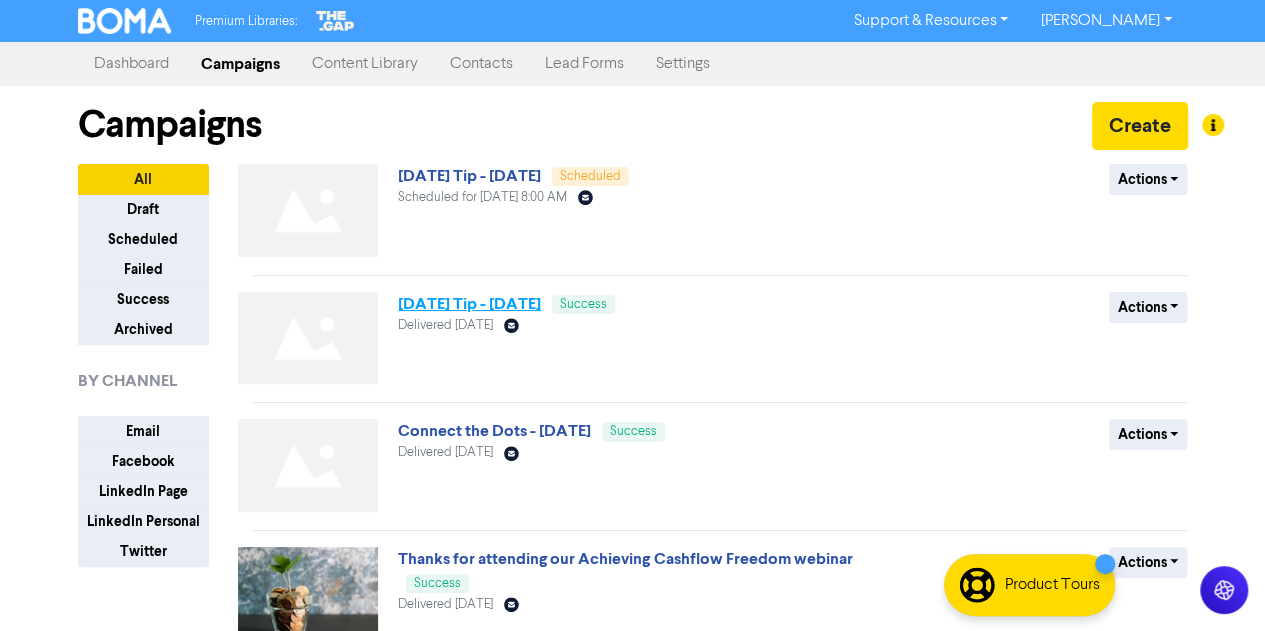 click on "[DATE] Tip - [DATE]" at bounding box center (469, 304) 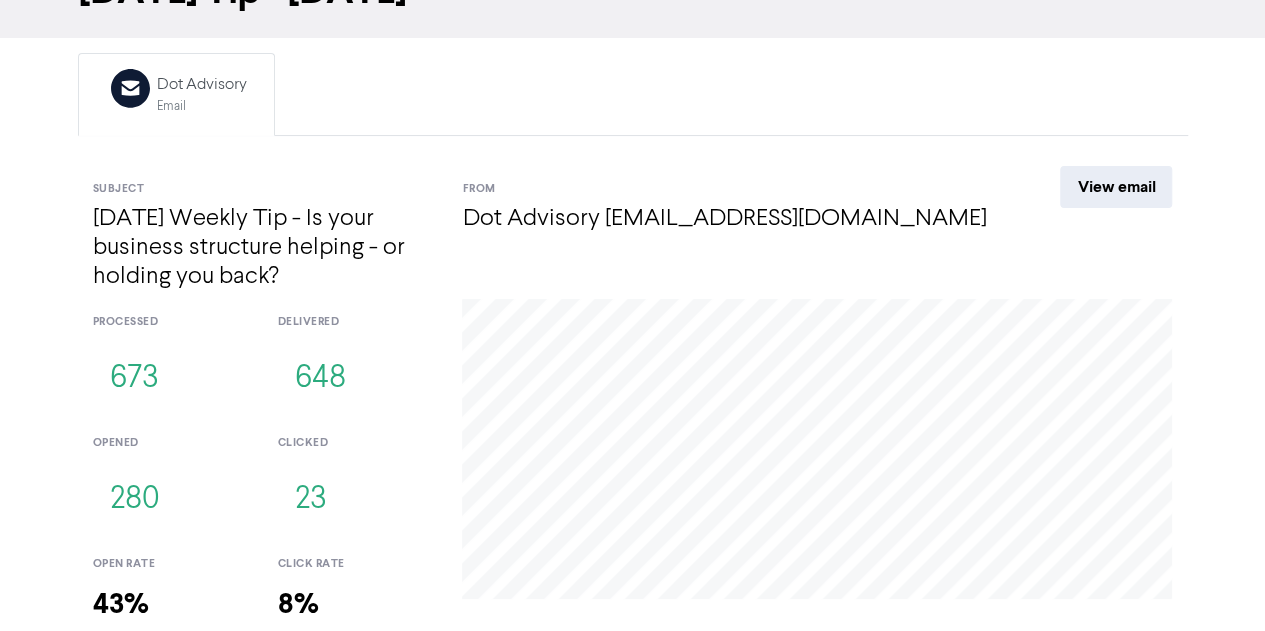 scroll, scrollTop: 247, scrollLeft: 0, axis: vertical 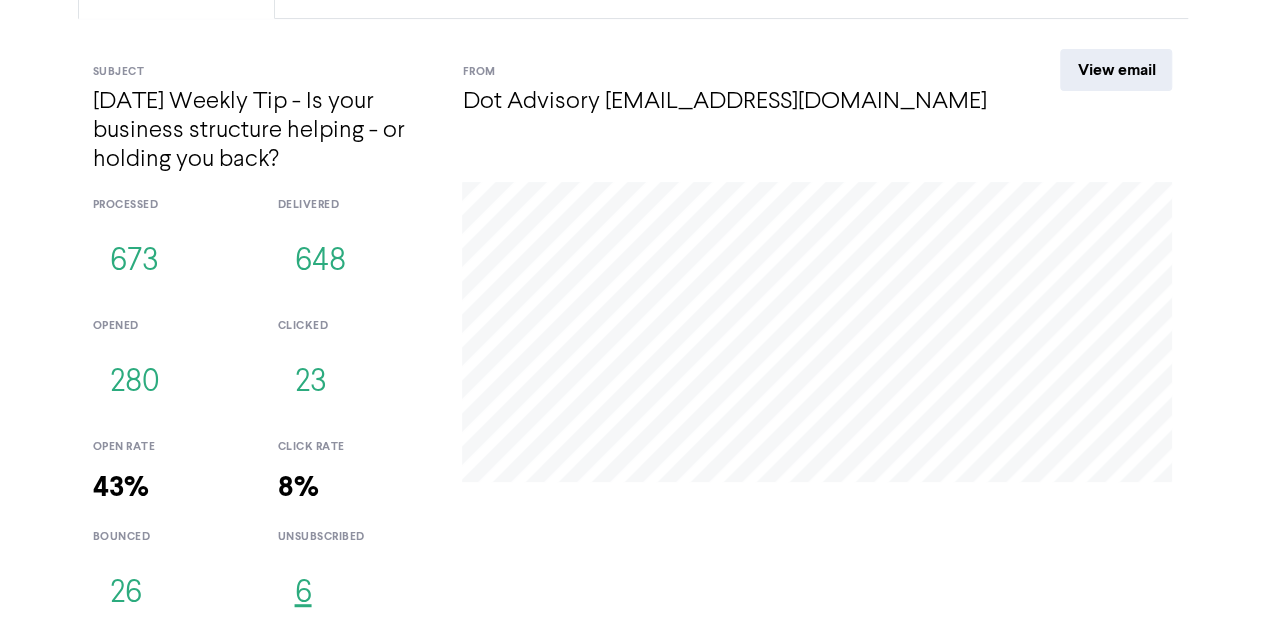 click on "6" at bounding box center (302, 594) 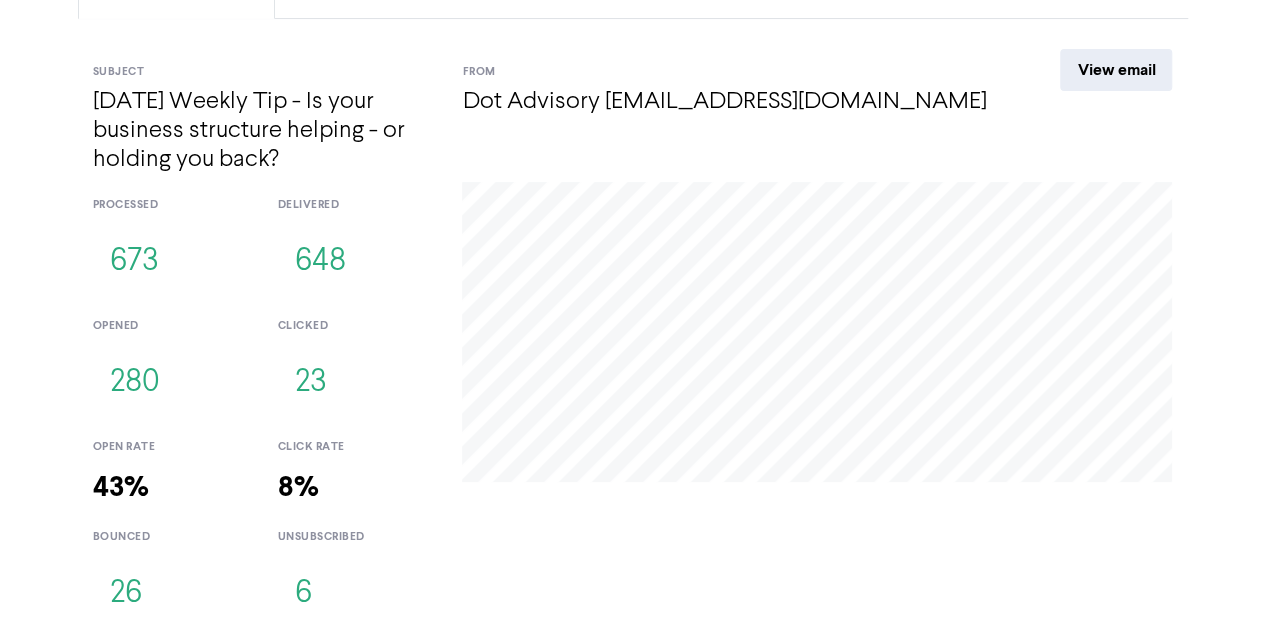 scroll, scrollTop: 0, scrollLeft: 0, axis: both 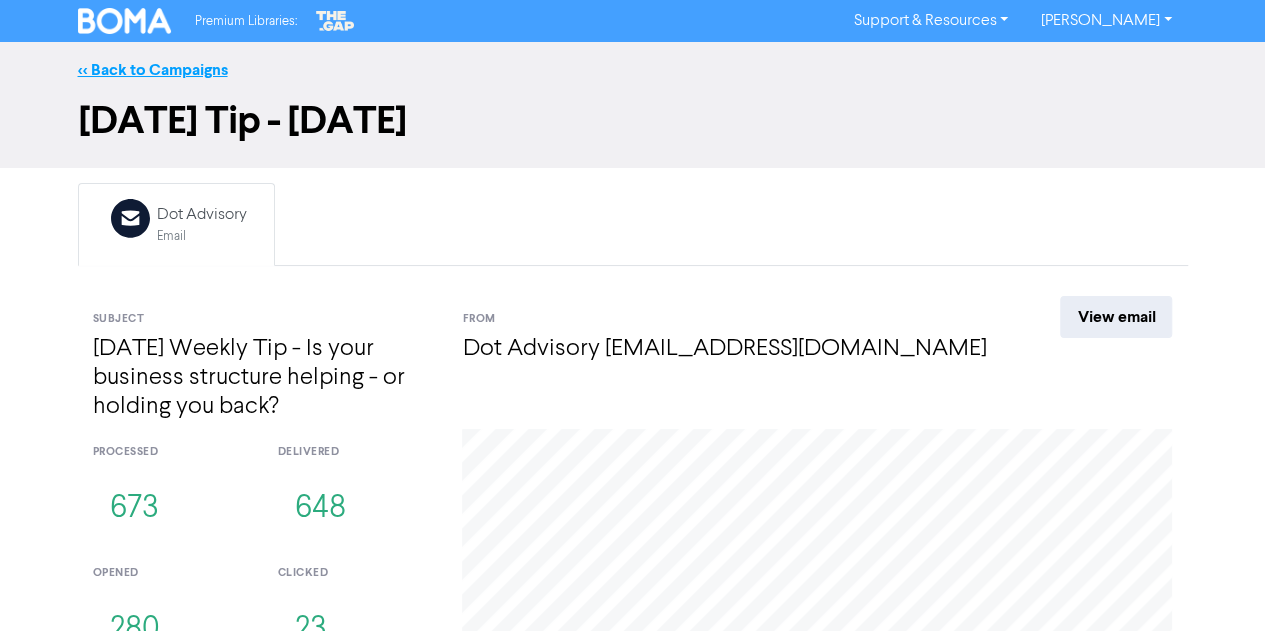 click on "<< Back to Campaigns" at bounding box center [153, 70] 